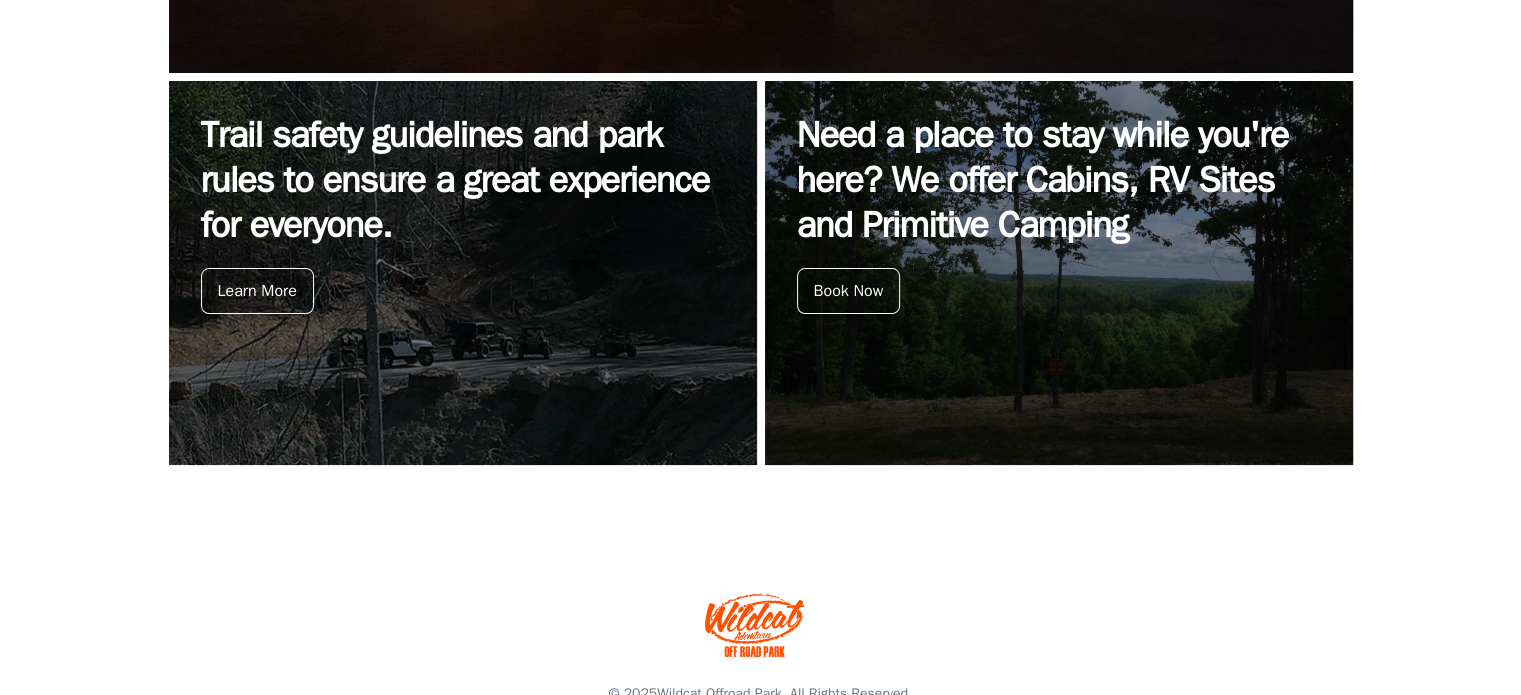 scroll, scrollTop: 925, scrollLeft: 0, axis: vertical 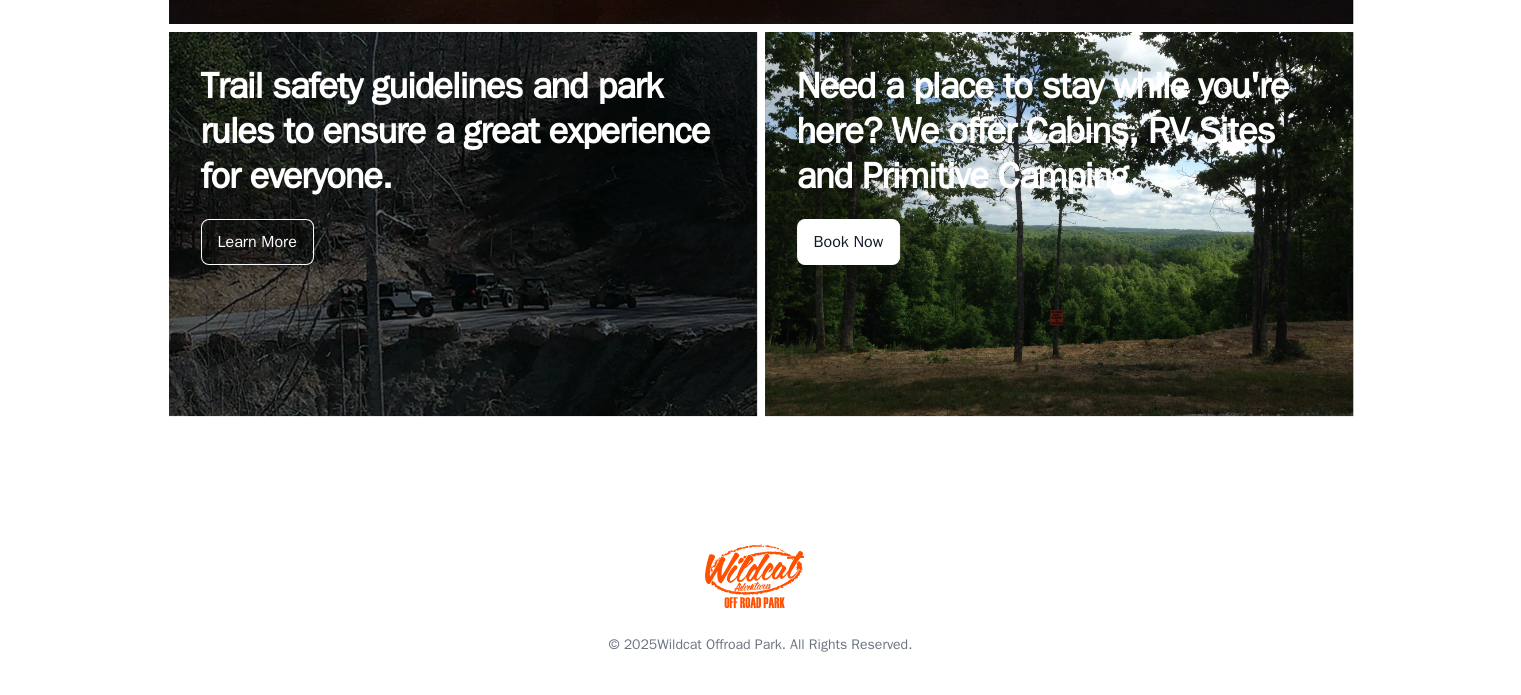 click on "Book Now" at bounding box center [849, 242] 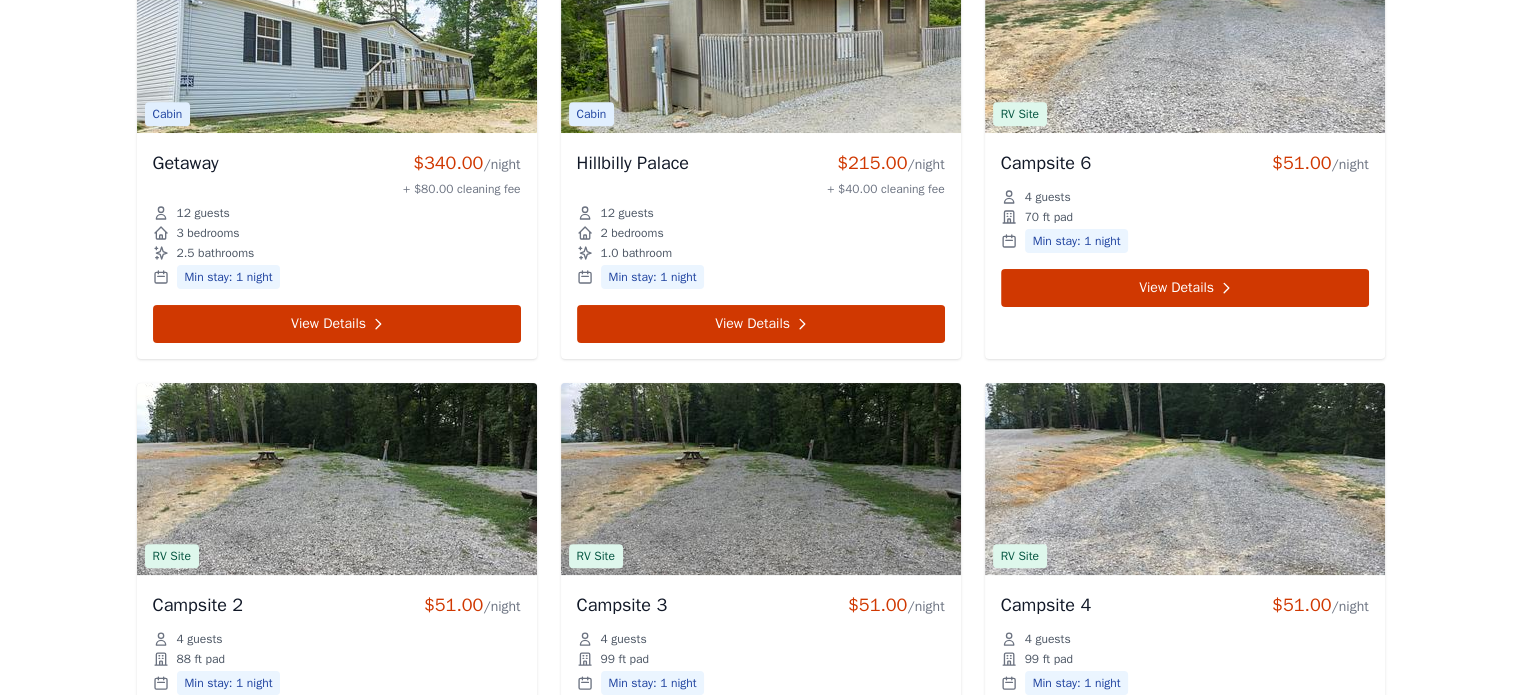 scroll, scrollTop: 0, scrollLeft: 0, axis: both 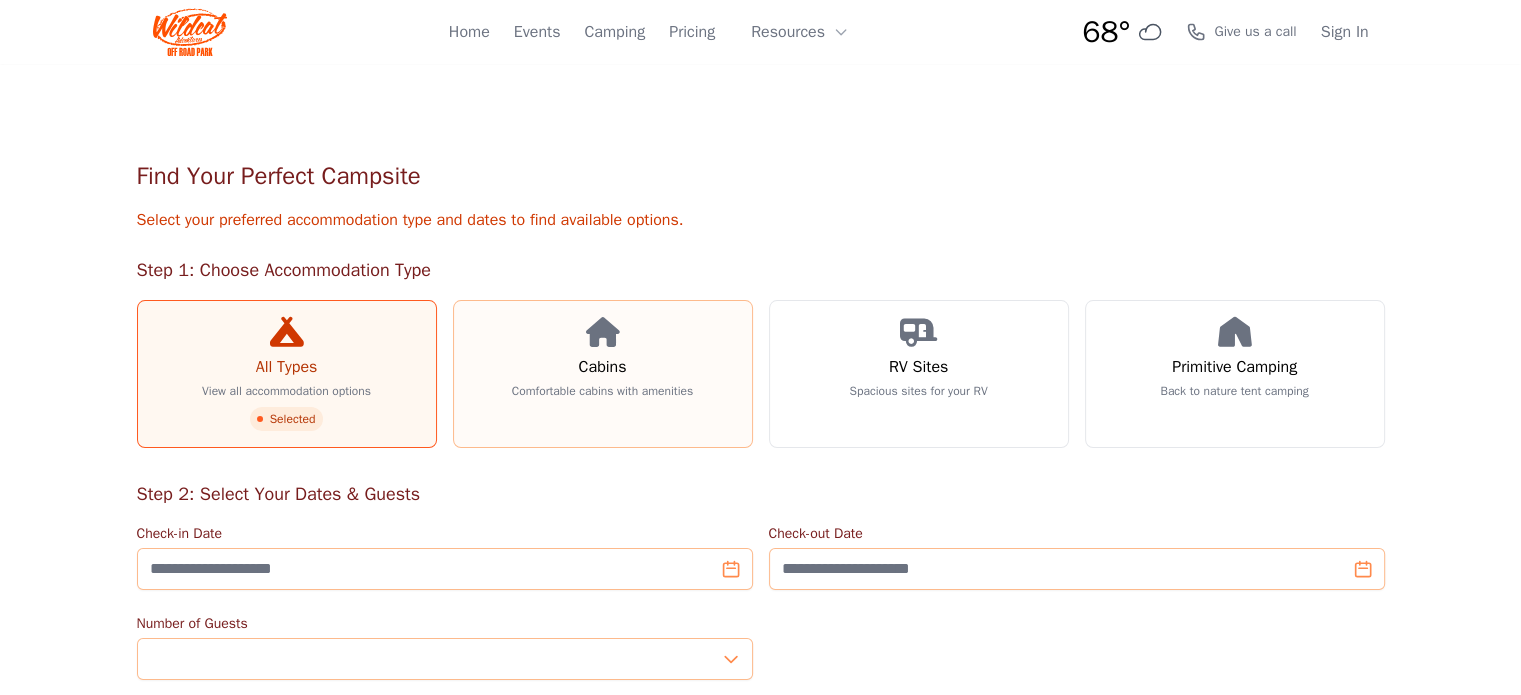 click on "Cabins
Comfortable cabins with amenities" at bounding box center (603, 374) 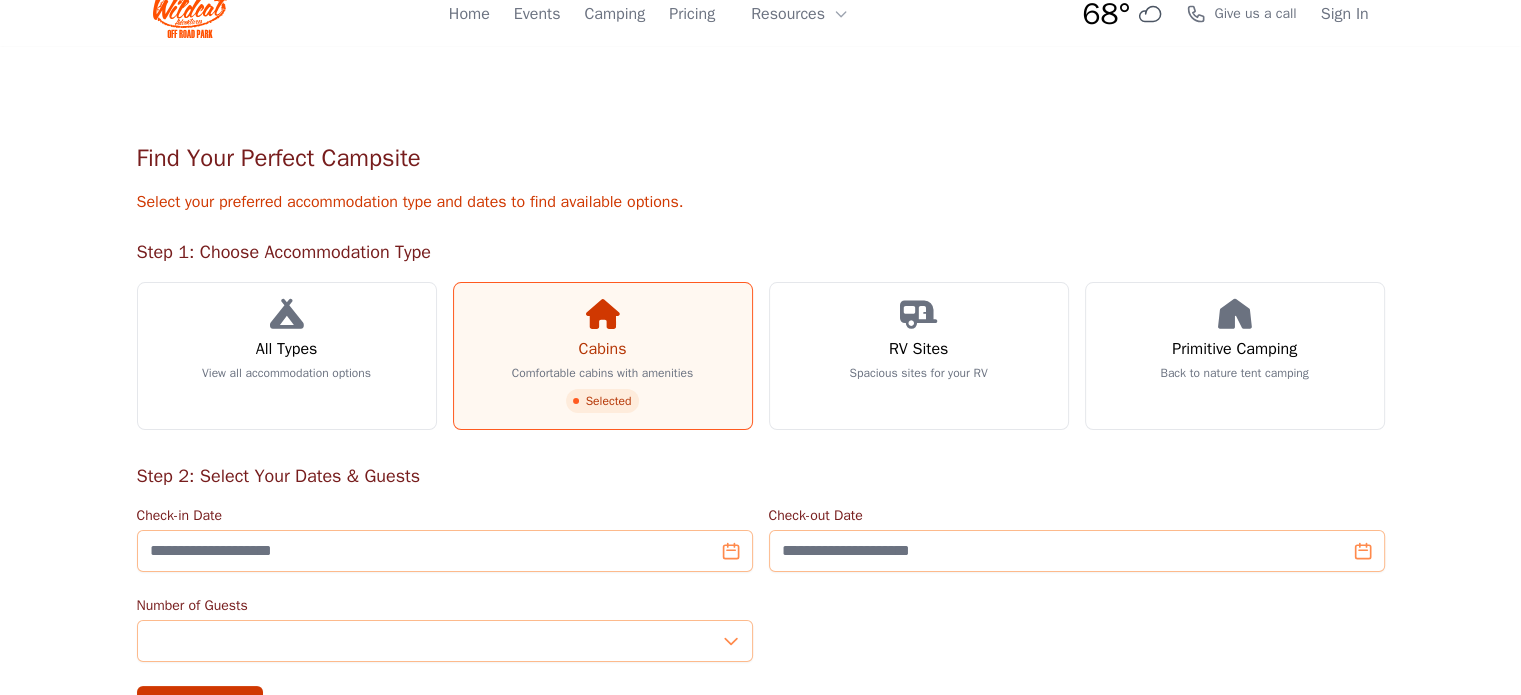 scroll, scrollTop: 0, scrollLeft: 0, axis: both 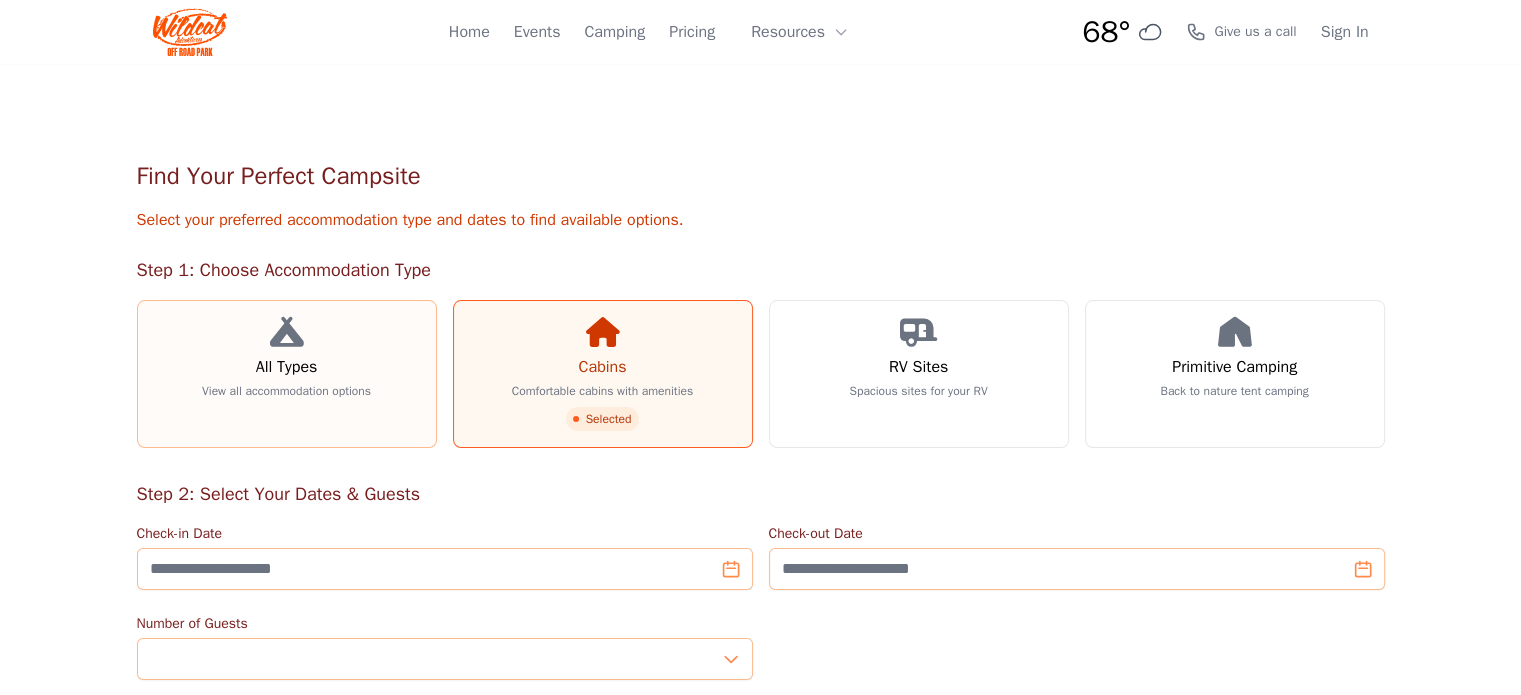 click on "All Types" at bounding box center (287, 367) 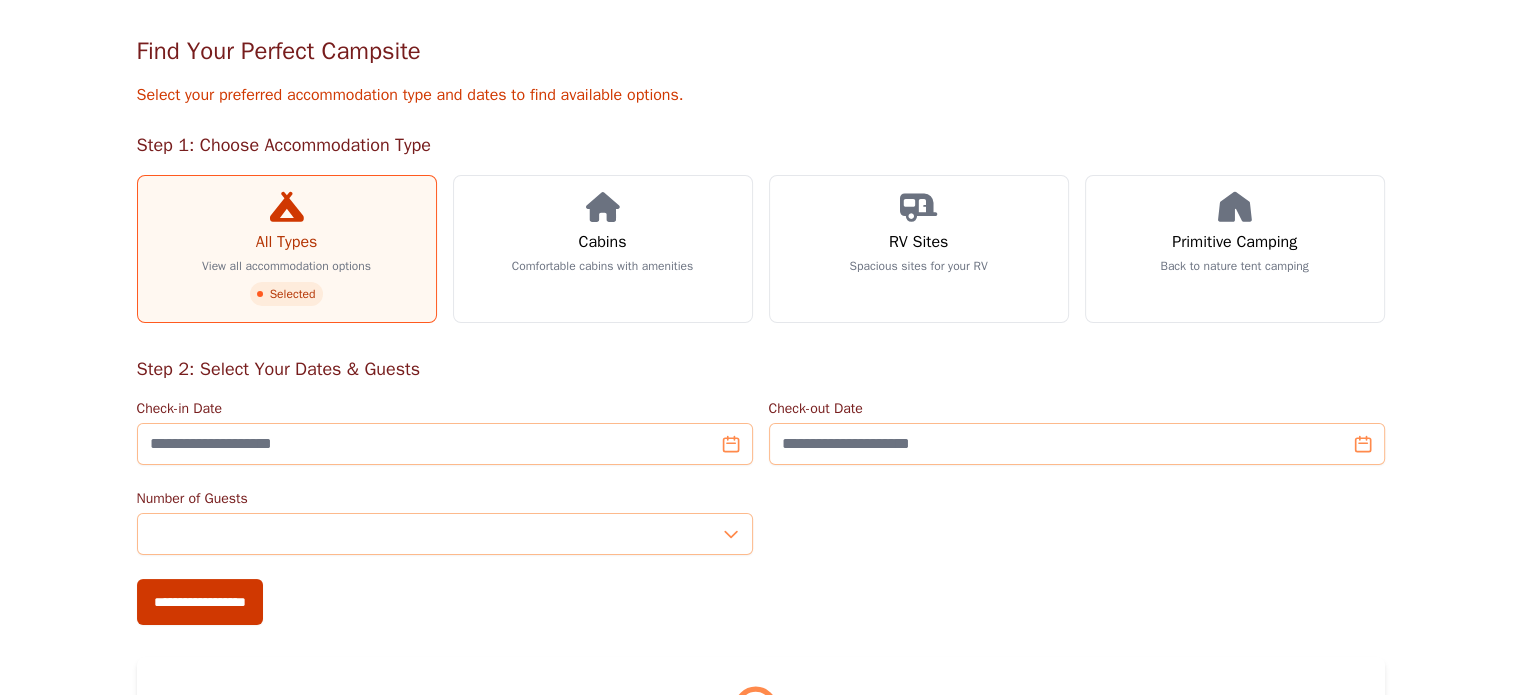 scroll, scrollTop: 133, scrollLeft: 0, axis: vertical 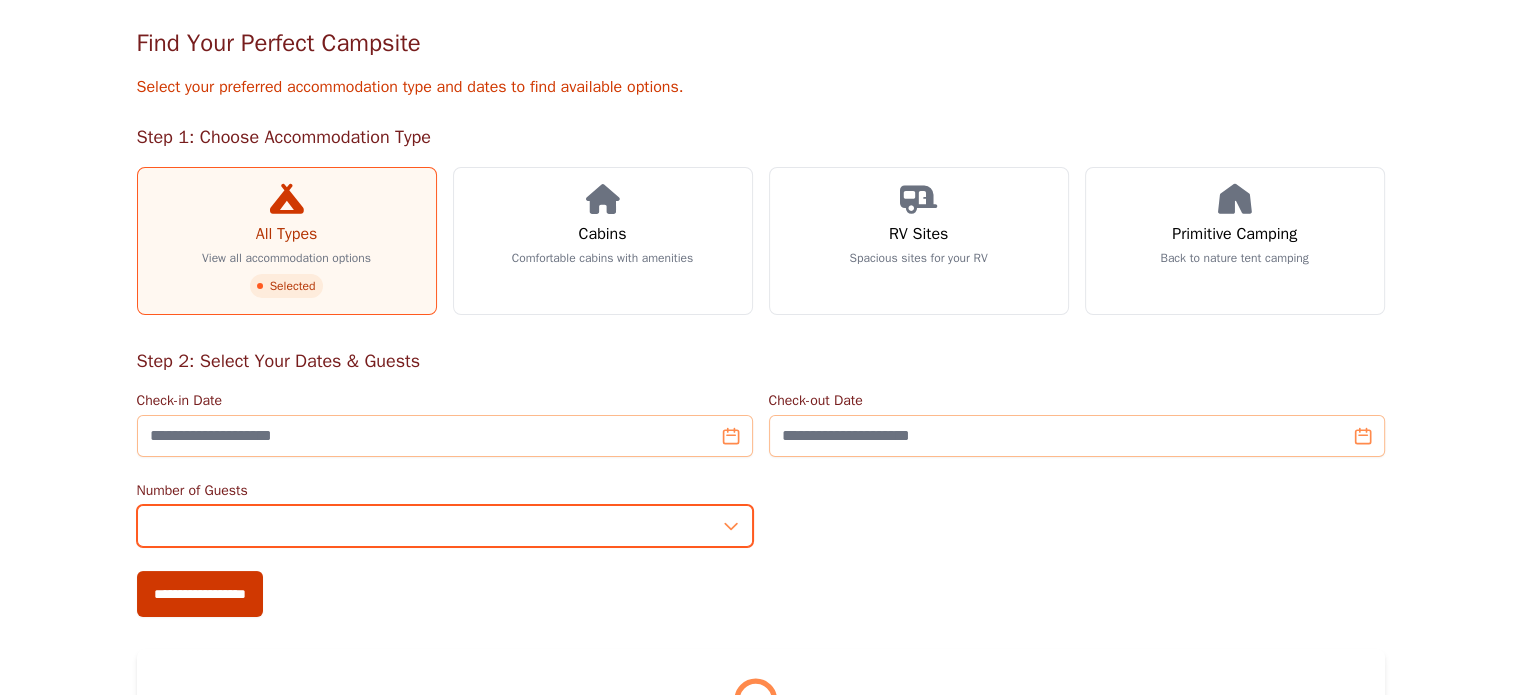 click on "*" at bounding box center (445, 526) 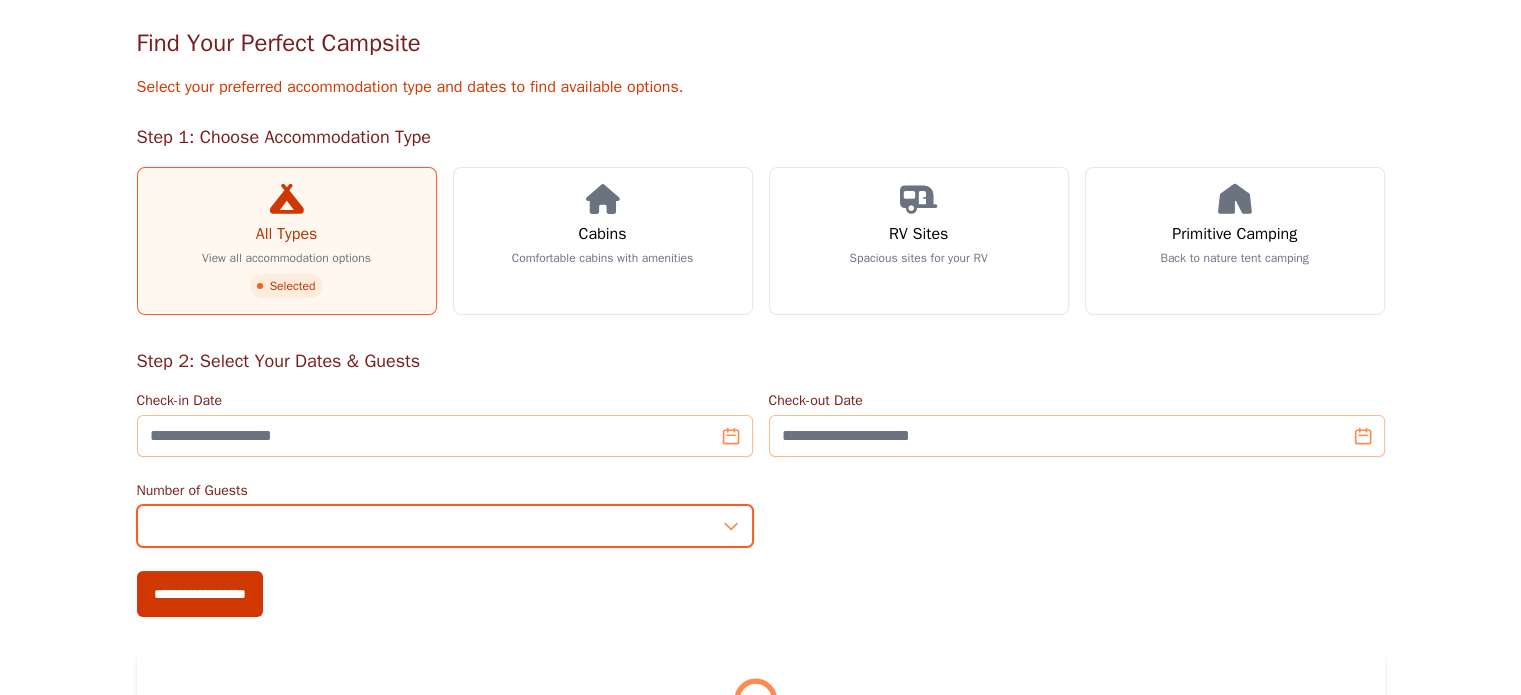 type on "*" 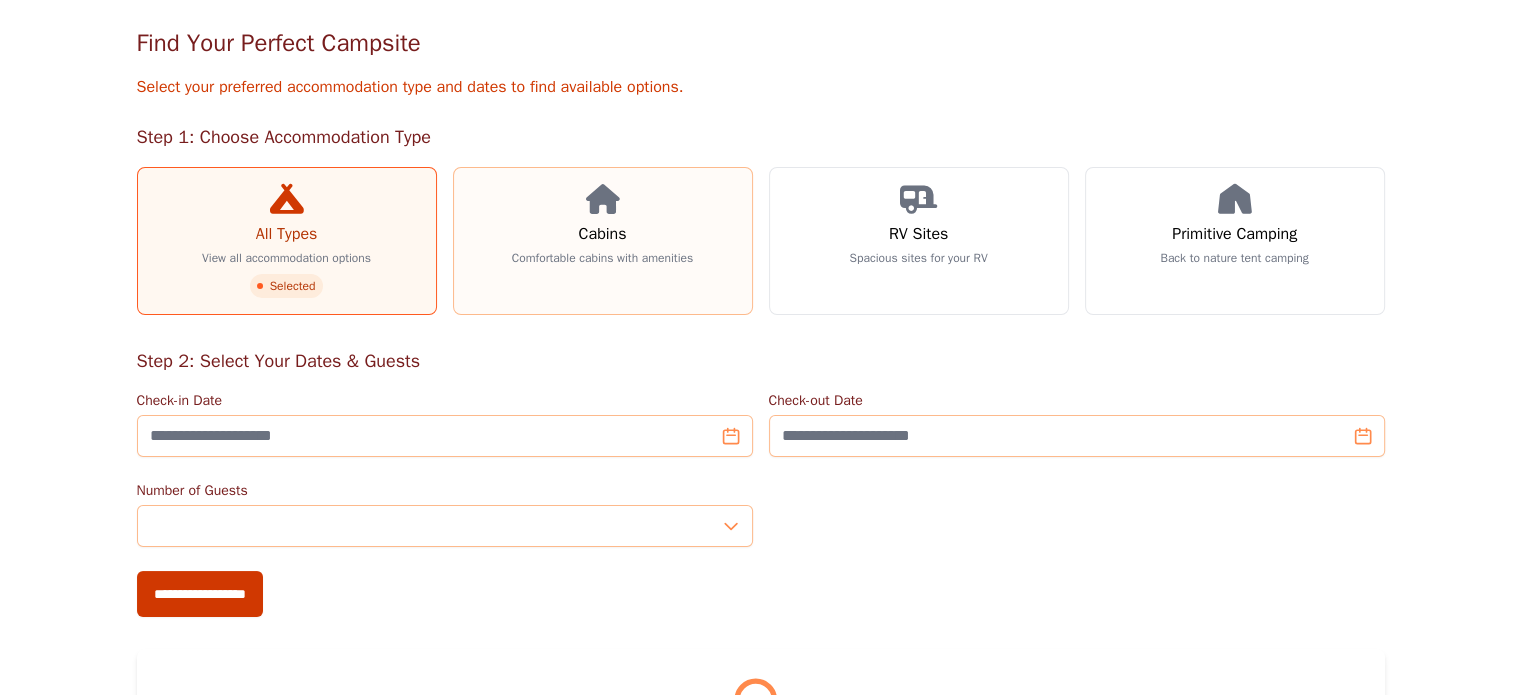 click on "Cabins" at bounding box center [603, 234] 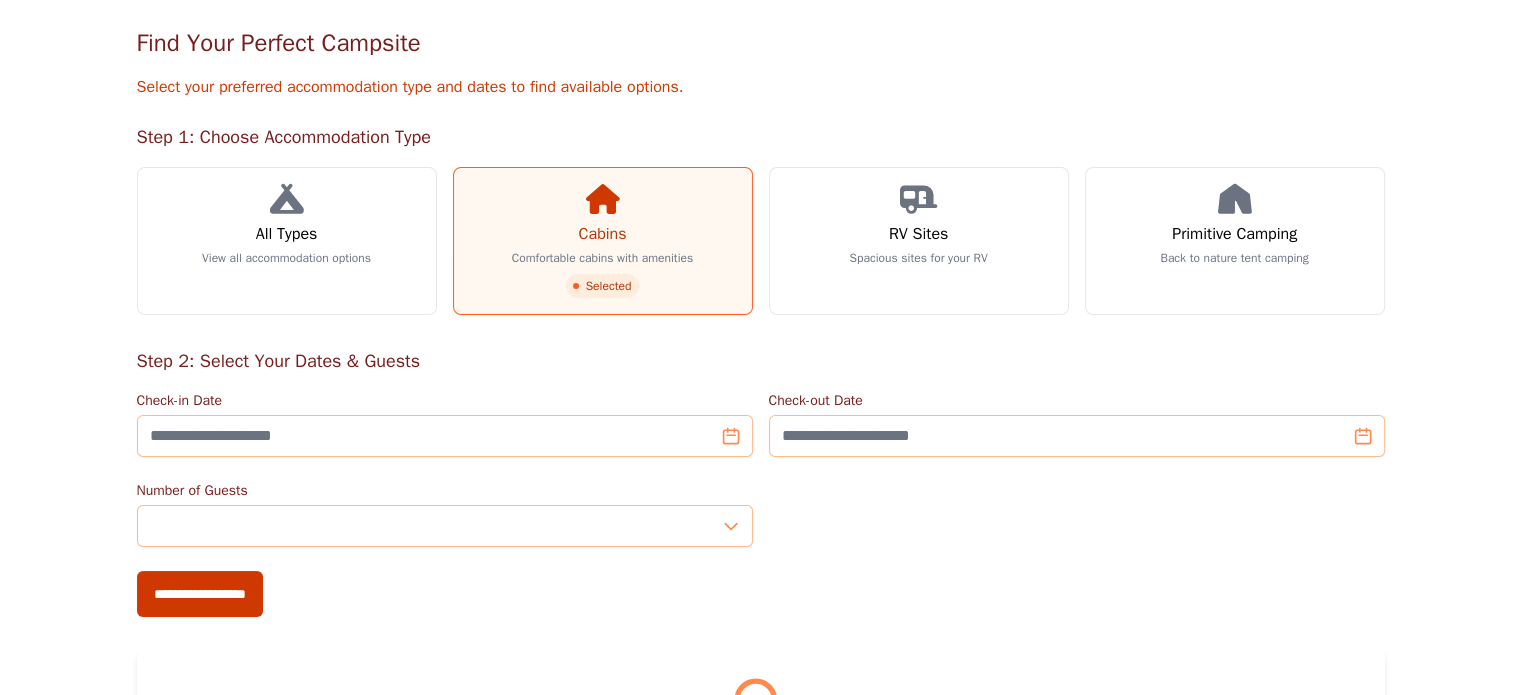 scroll, scrollTop: 0, scrollLeft: 0, axis: both 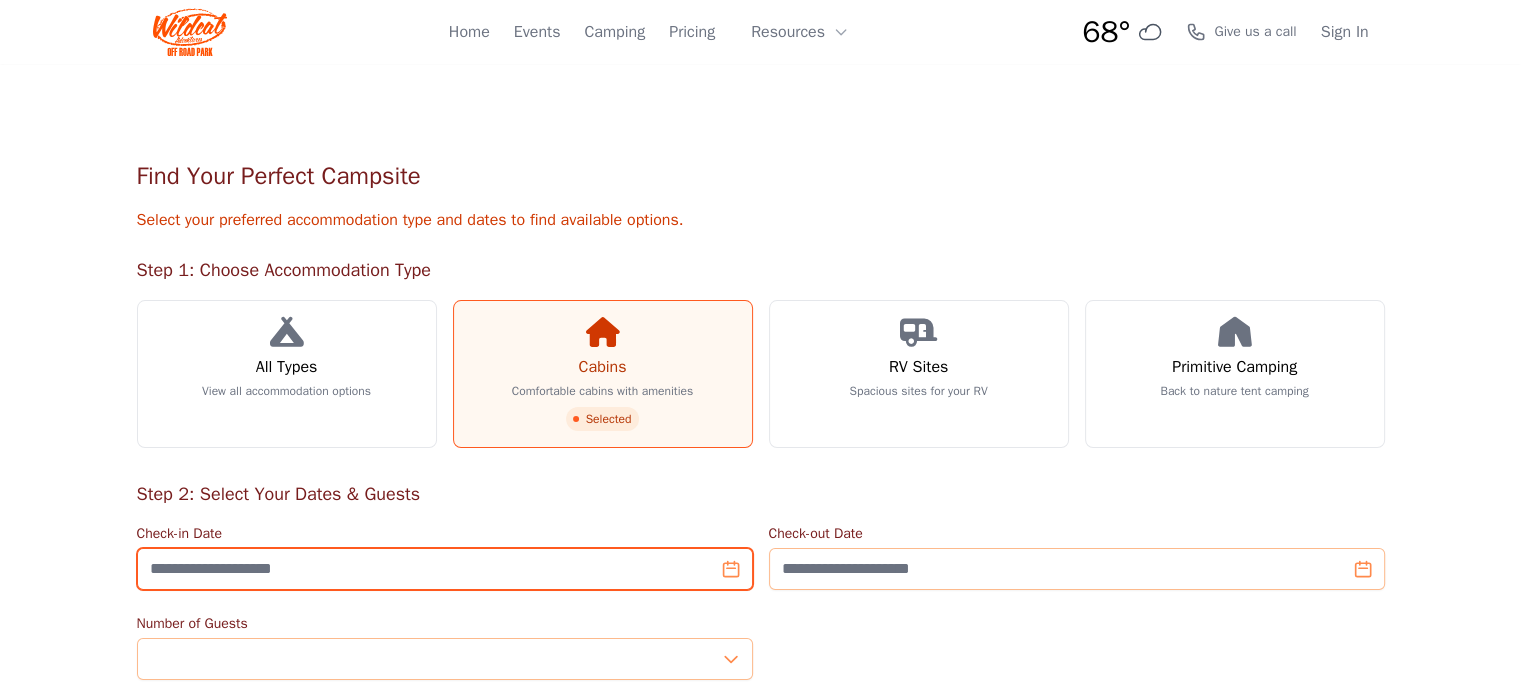 click on "Check-in Date" at bounding box center [445, 569] 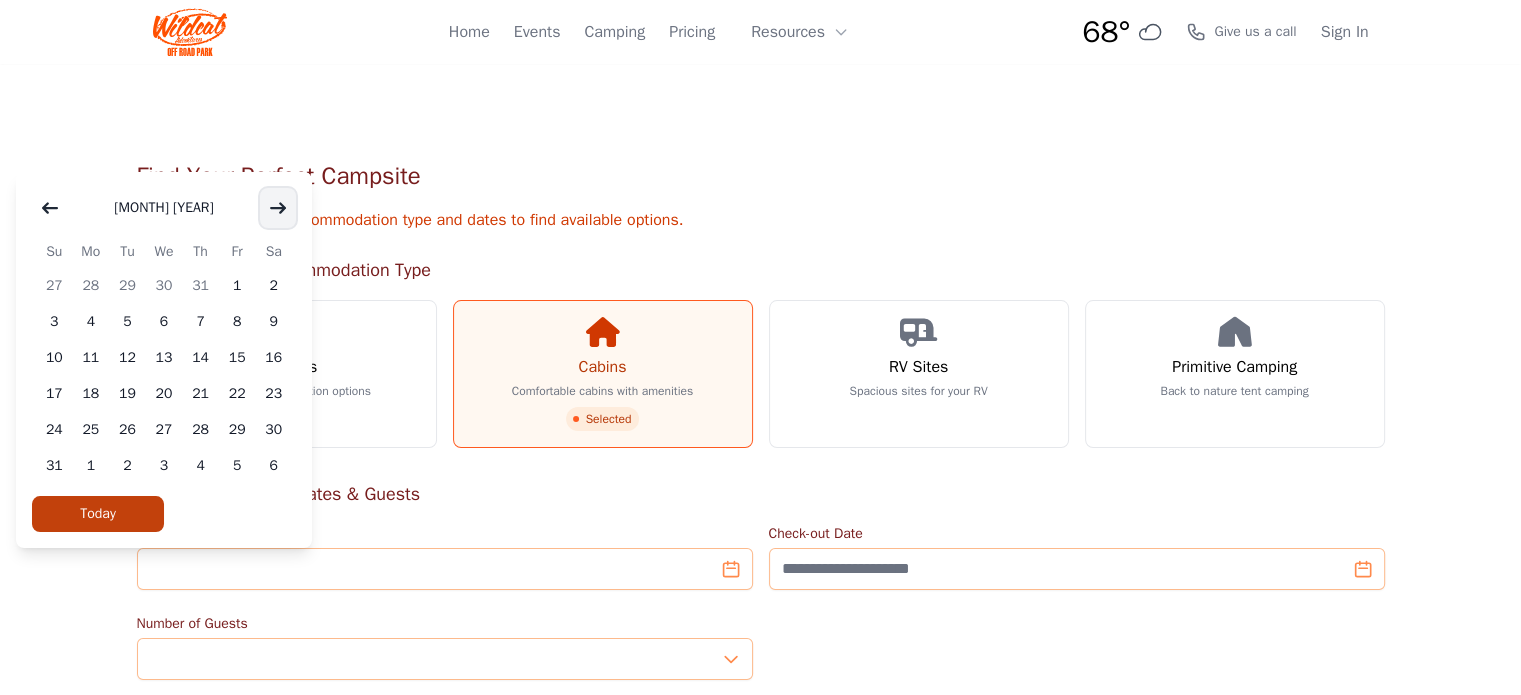 click 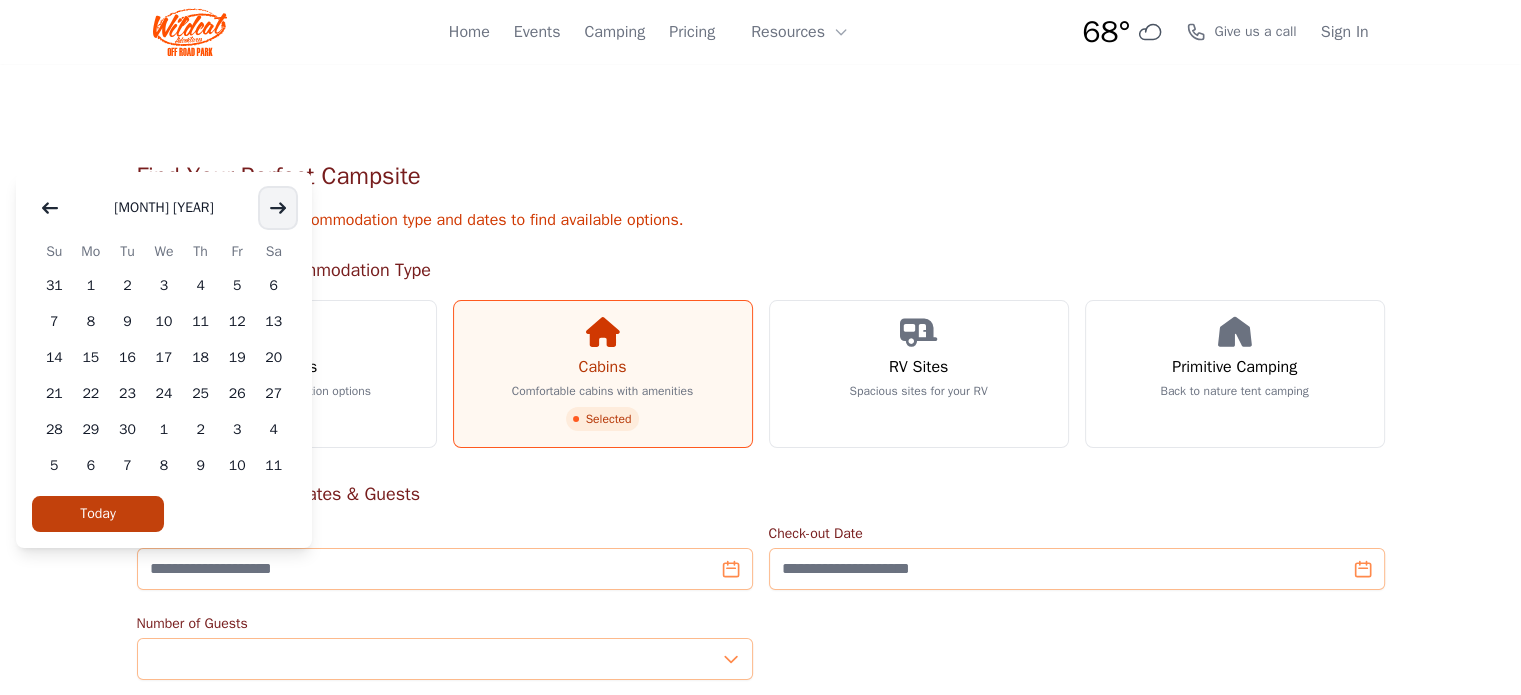 click 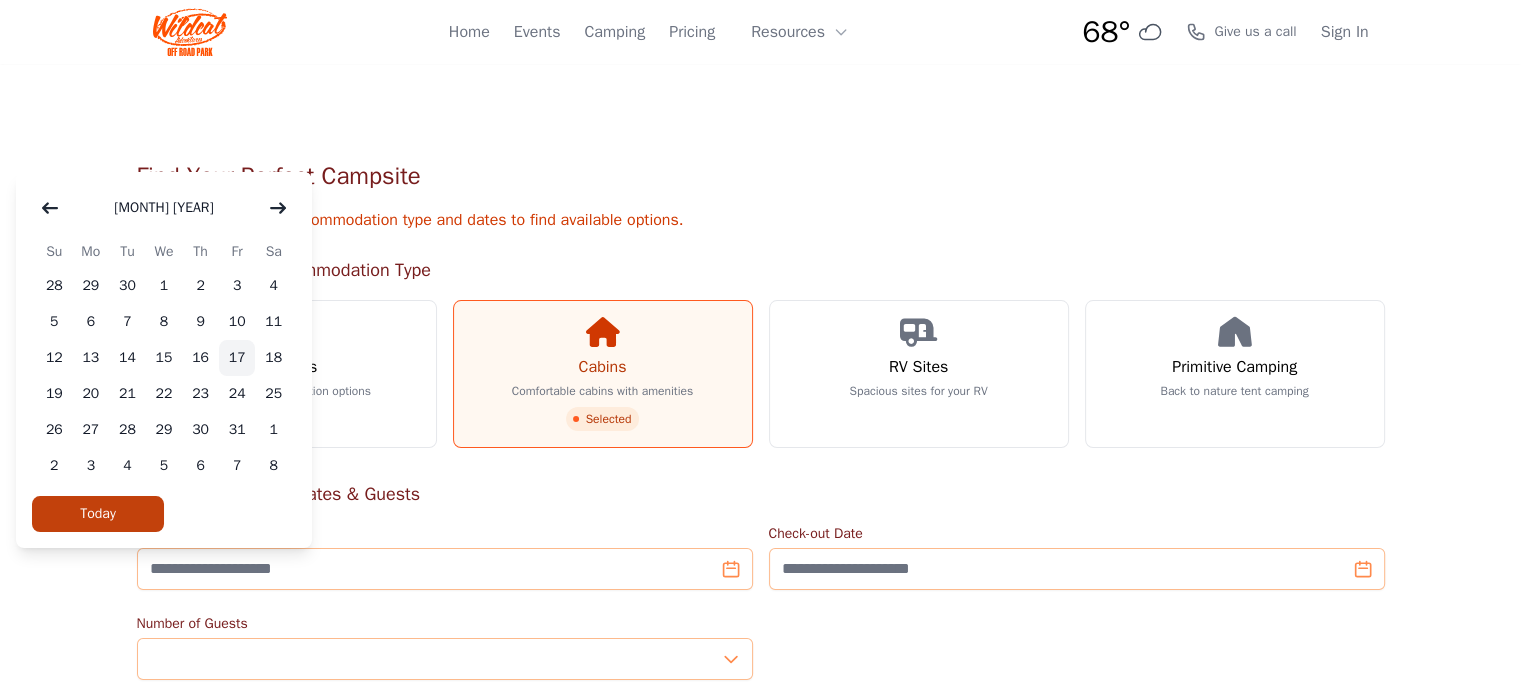 click on "17" at bounding box center (237, 358) 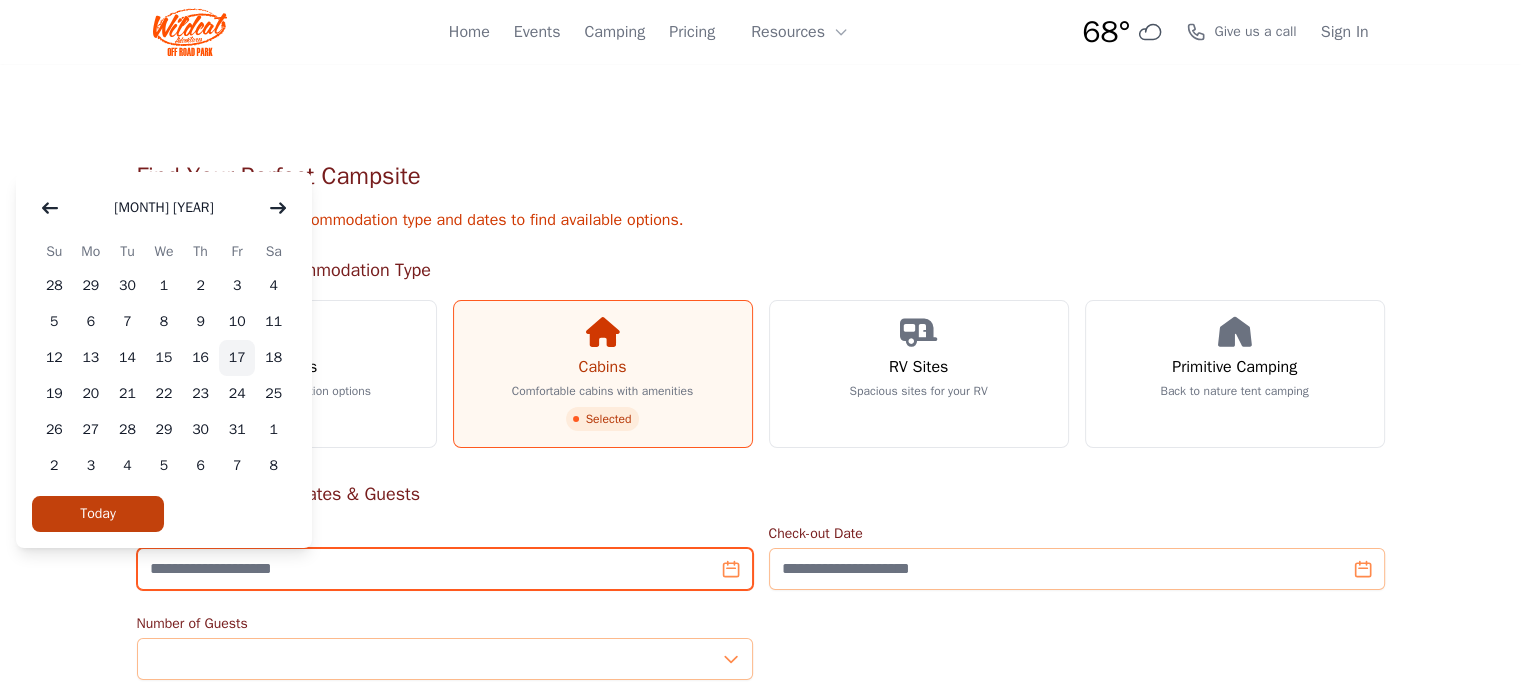 type on "**********" 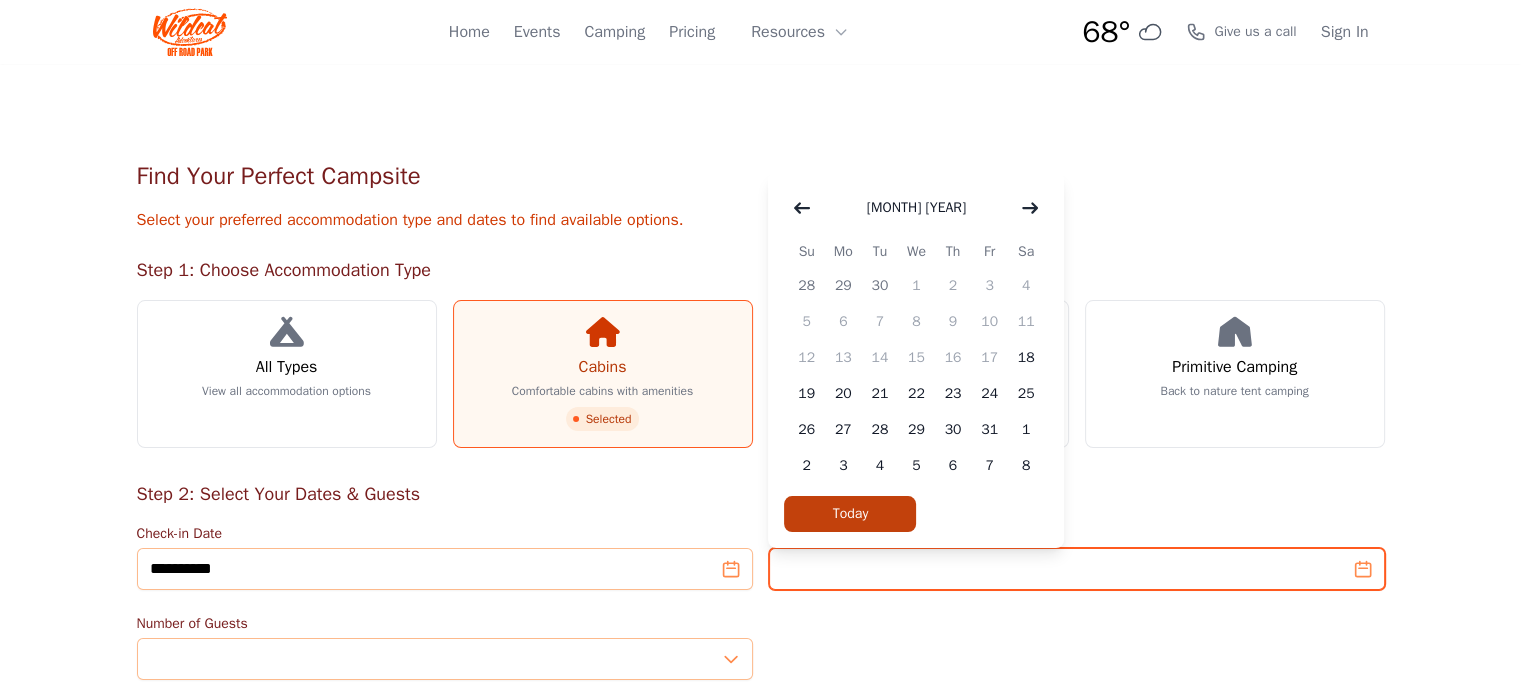 click on "Check-out Date" at bounding box center [1077, 569] 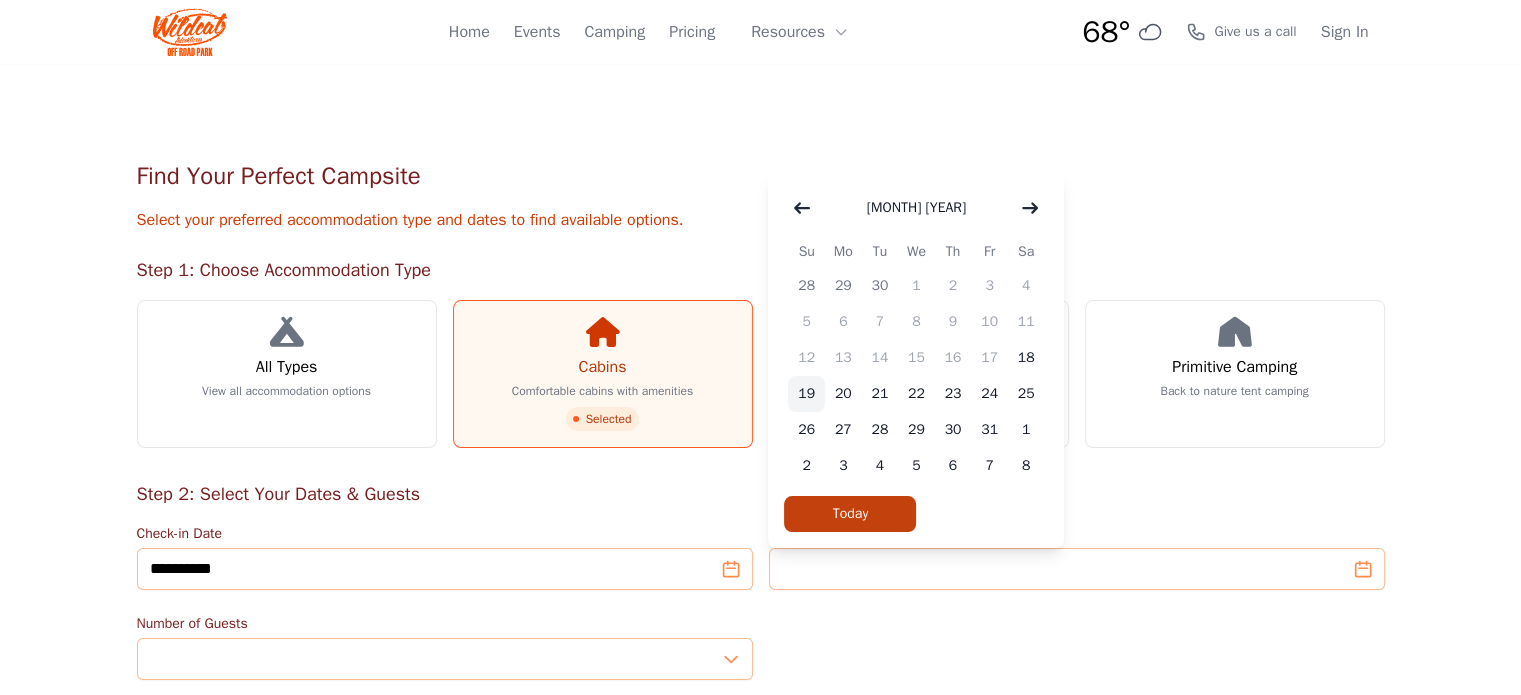 click on "19" at bounding box center [806, 394] 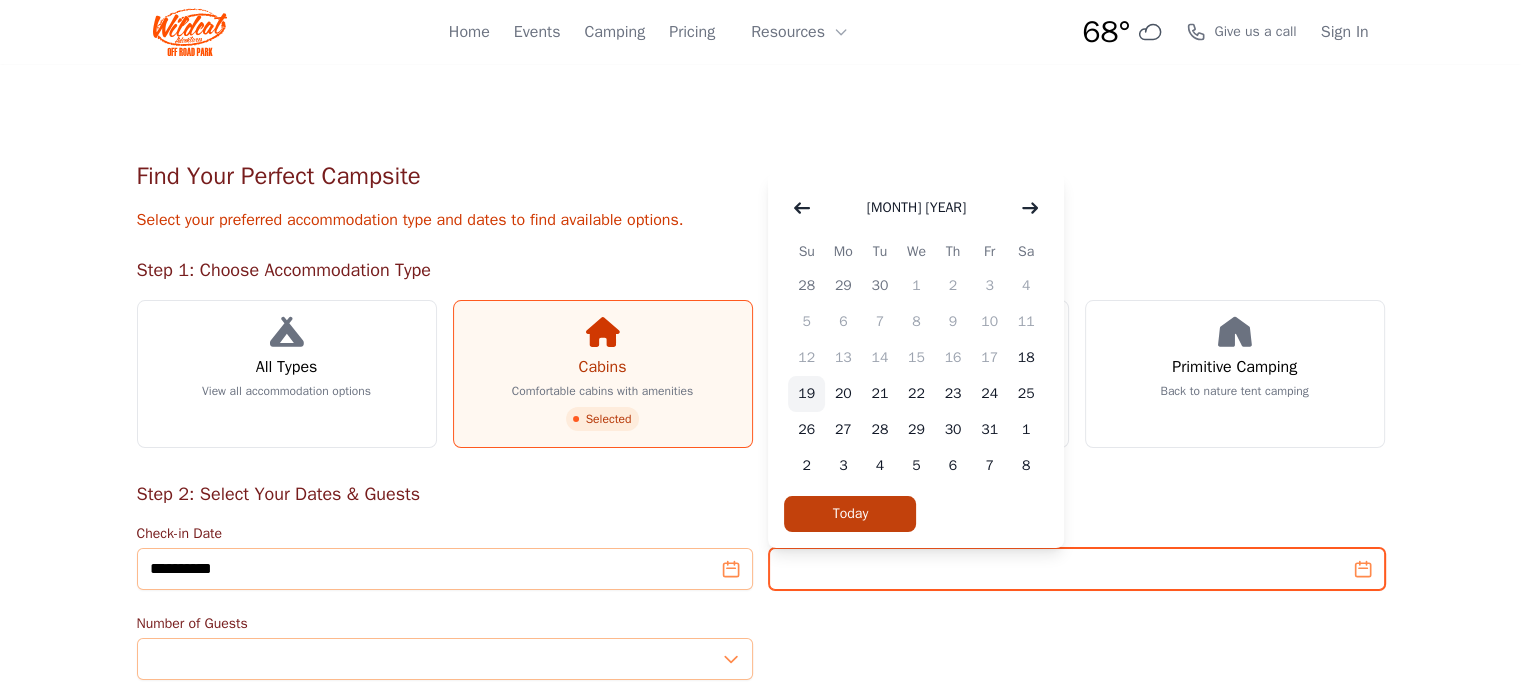 type on "**********" 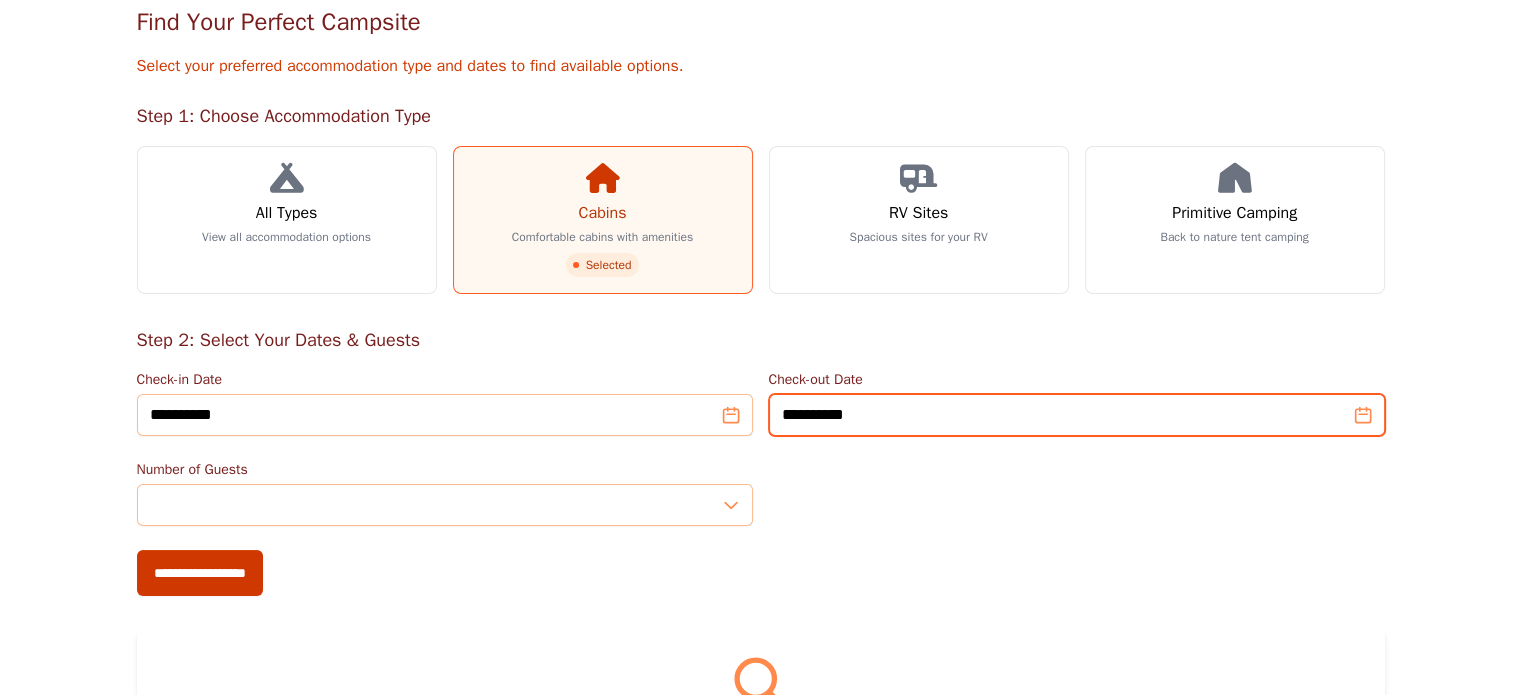 scroll, scrollTop: 166, scrollLeft: 0, axis: vertical 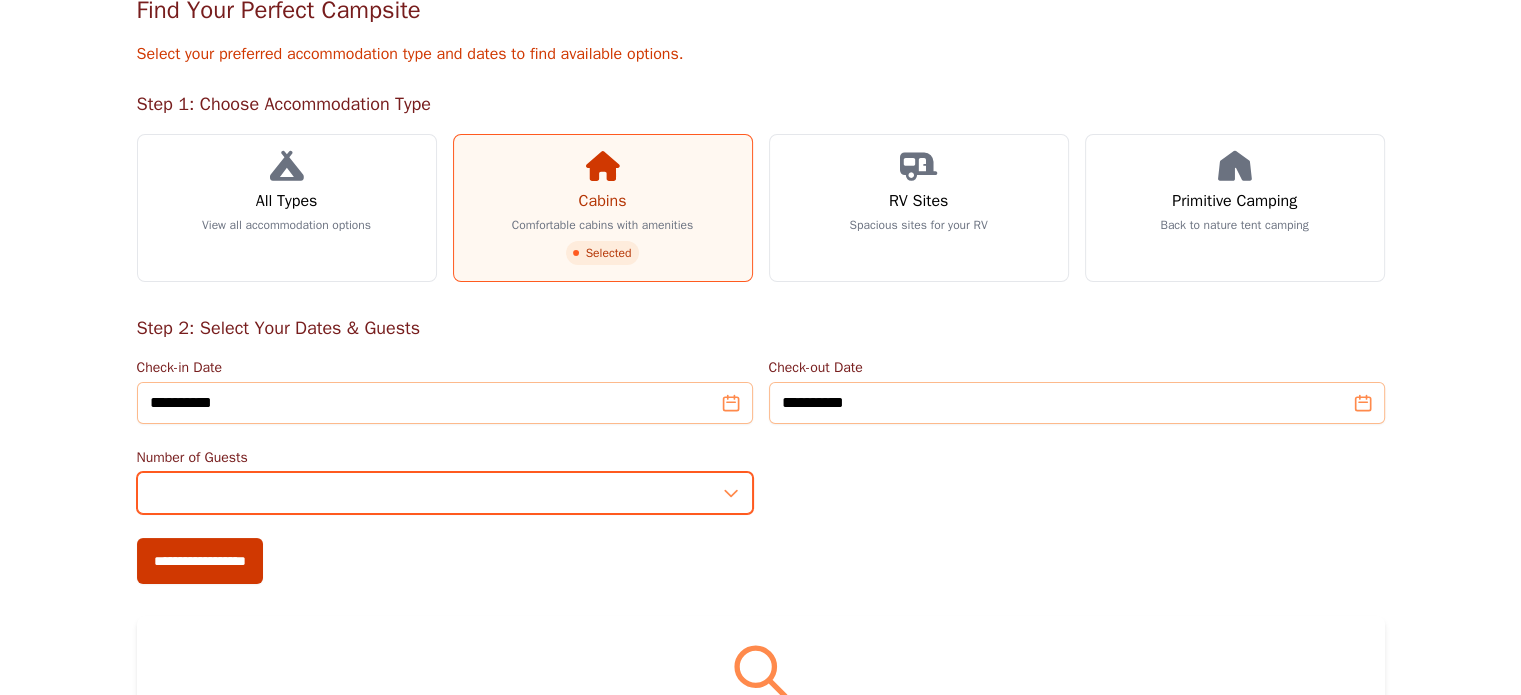 click on "*" at bounding box center (445, 493) 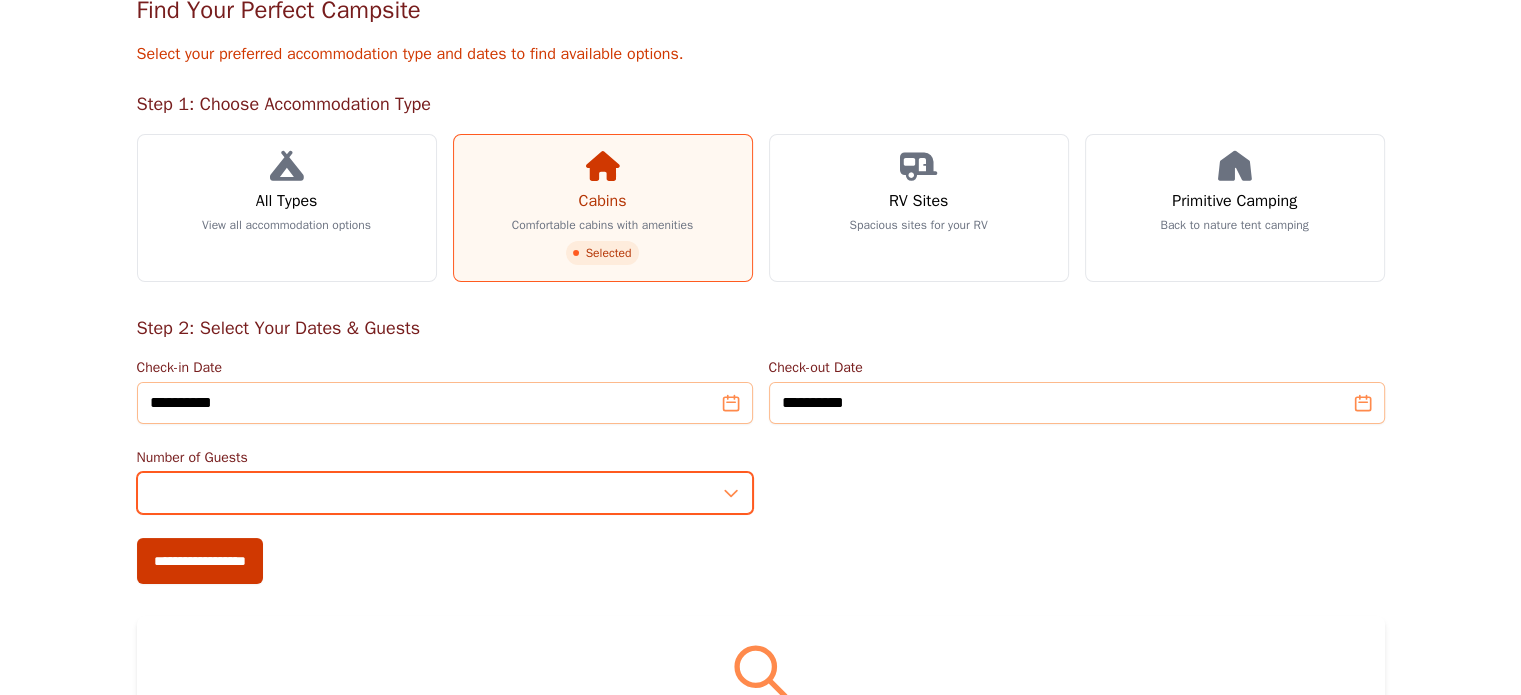 type on "*" 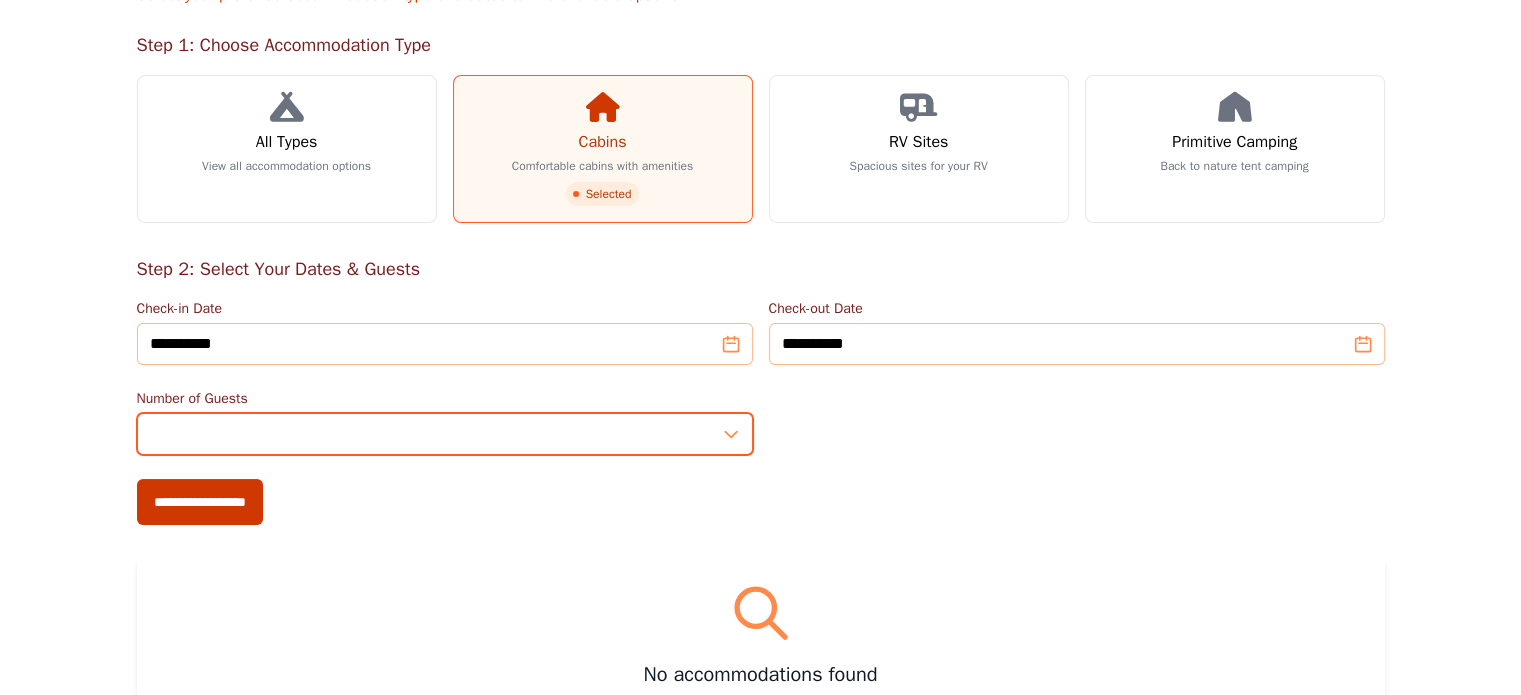 scroll, scrollTop: 233, scrollLeft: 0, axis: vertical 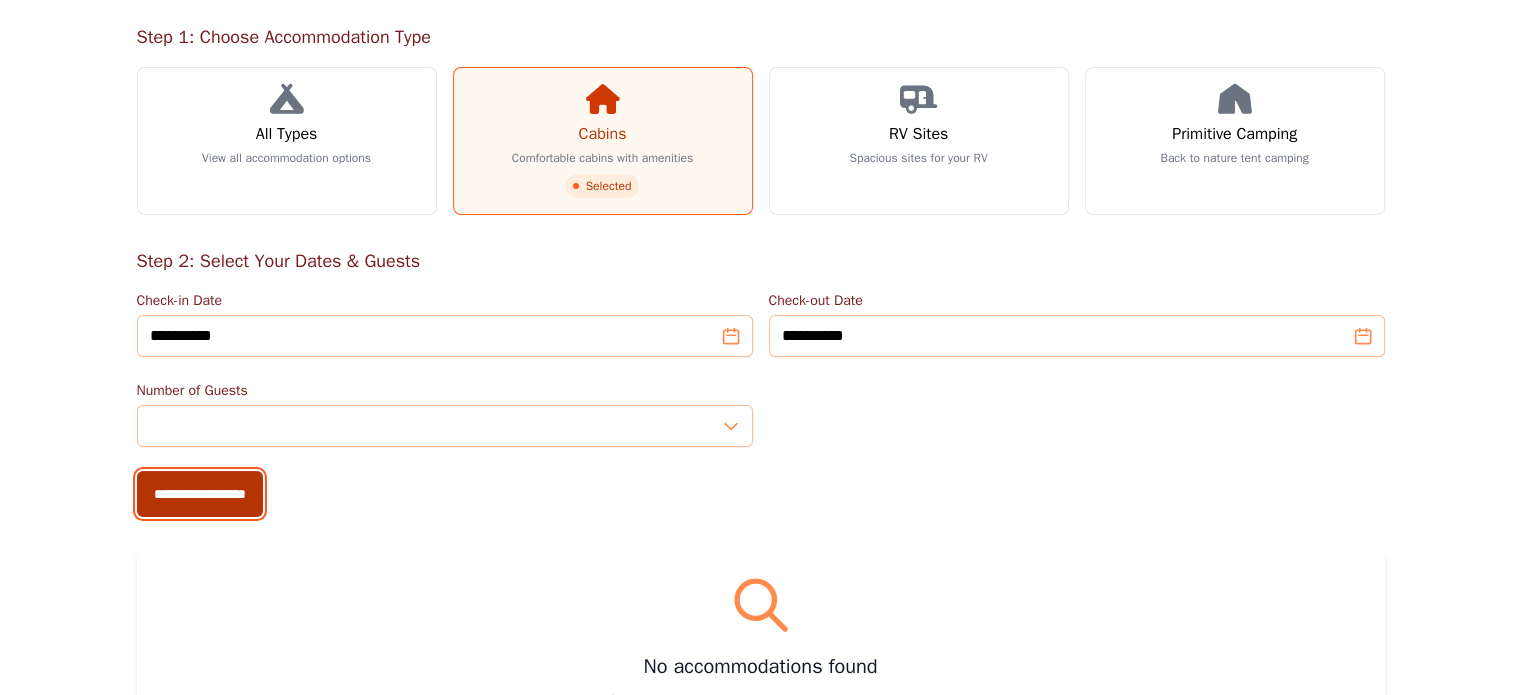 click on "**********" at bounding box center [200, 494] 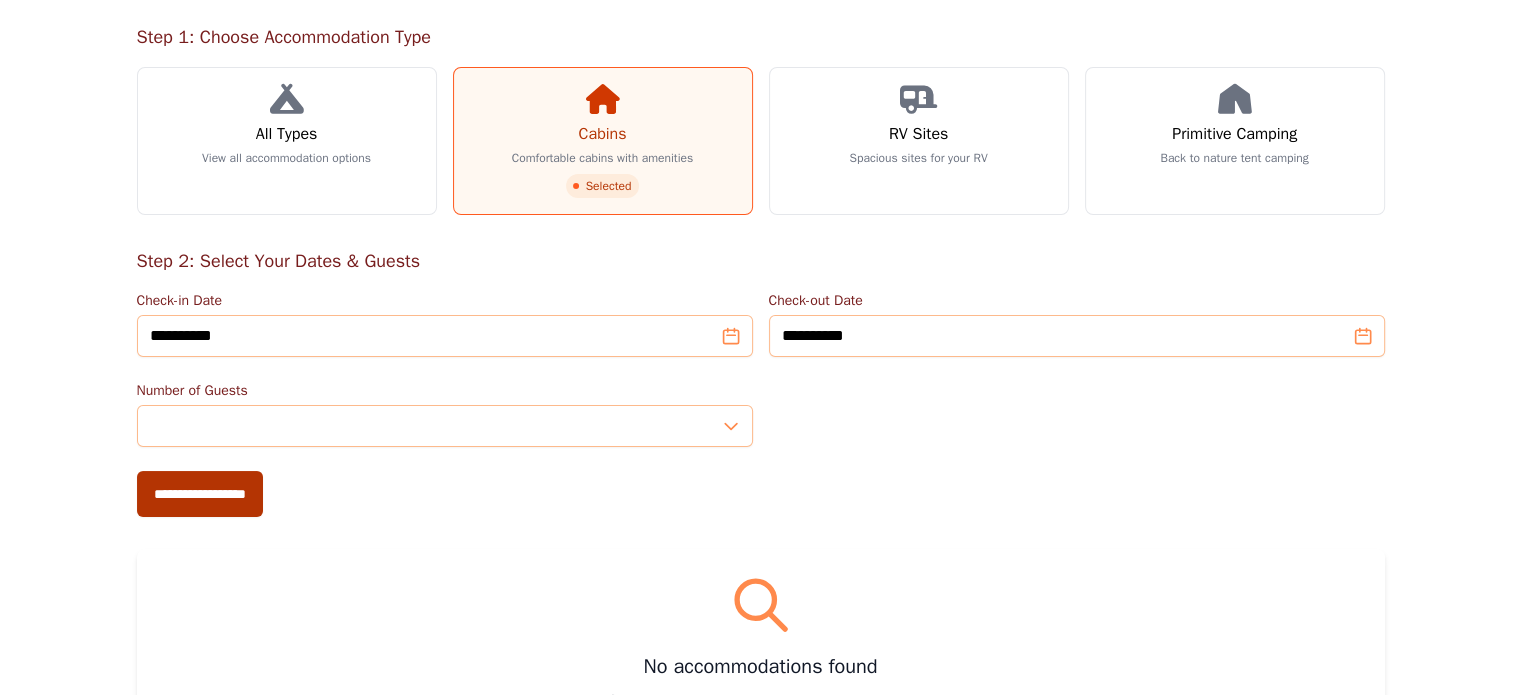 type on "**********" 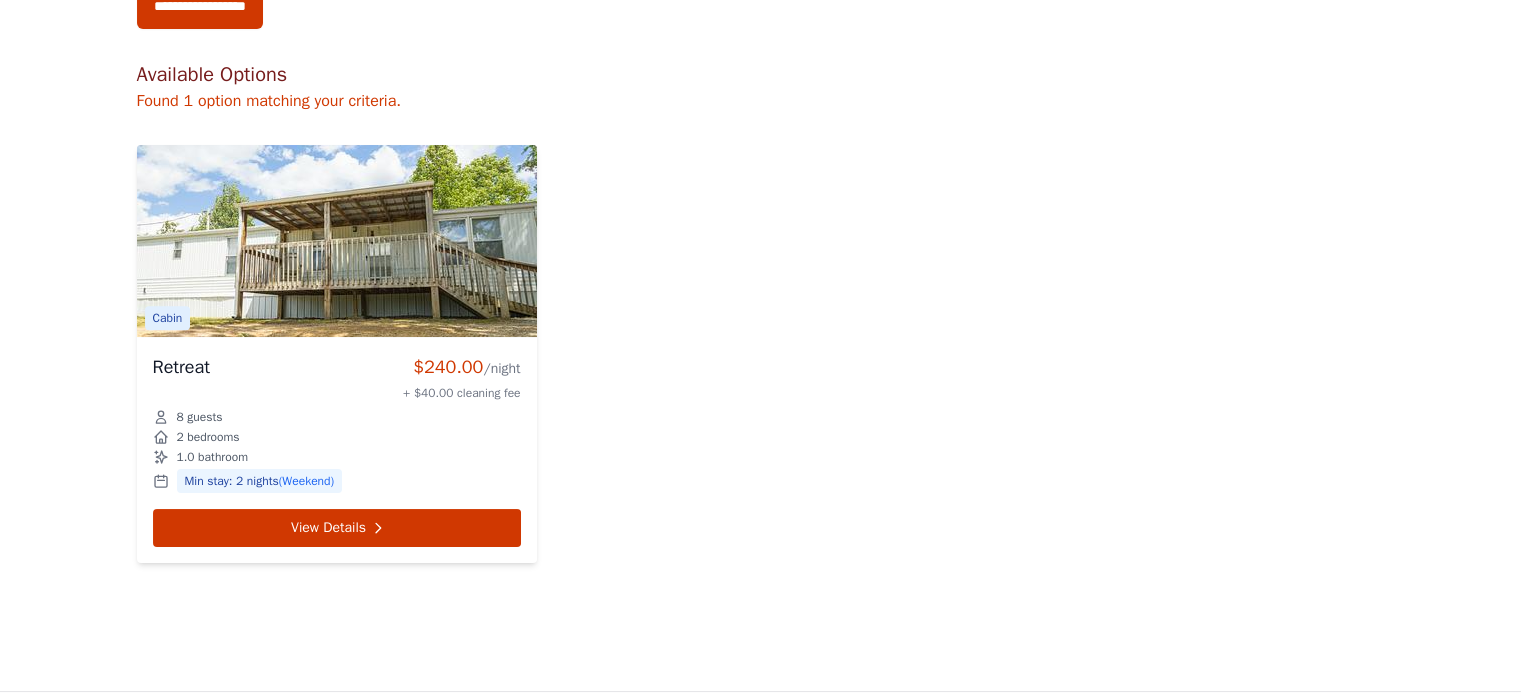 scroll, scrollTop: 900, scrollLeft: 0, axis: vertical 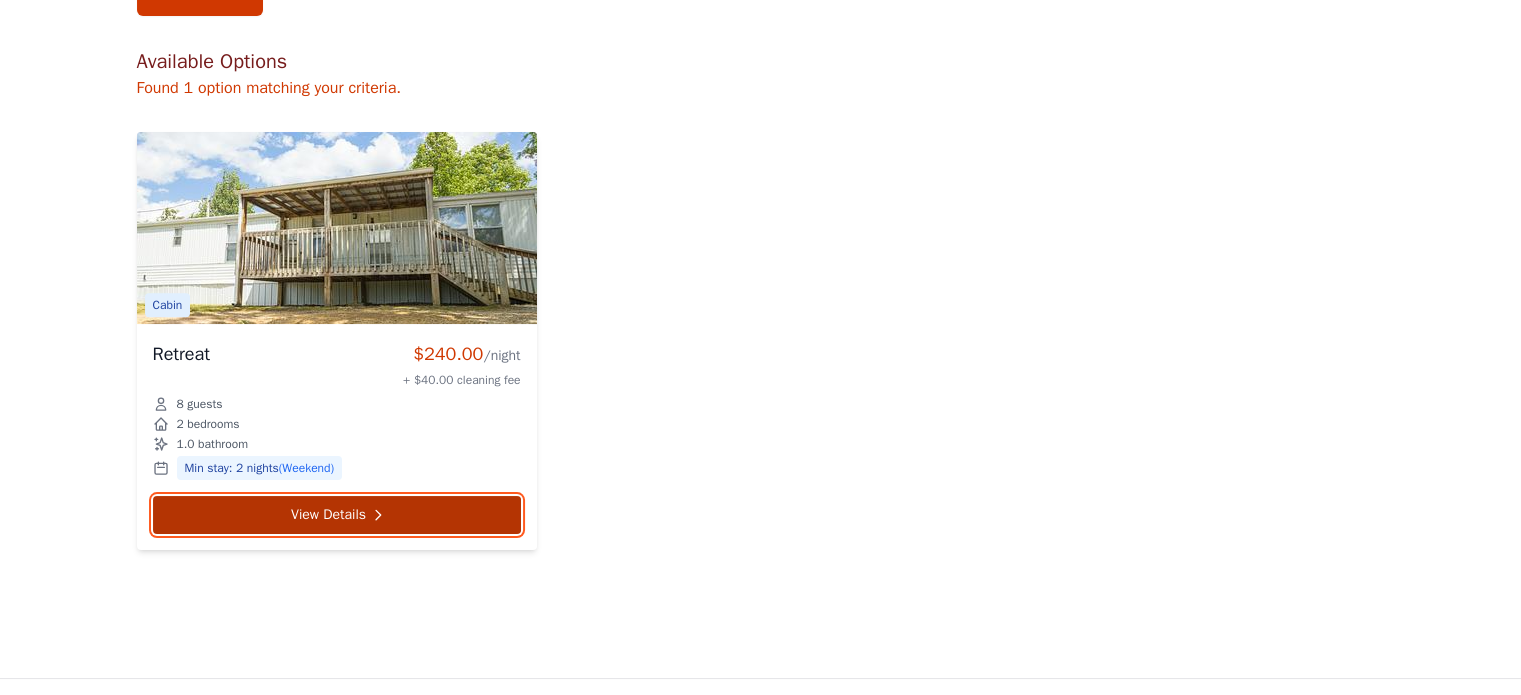 click on "View Details" at bounding box center (337, 515) 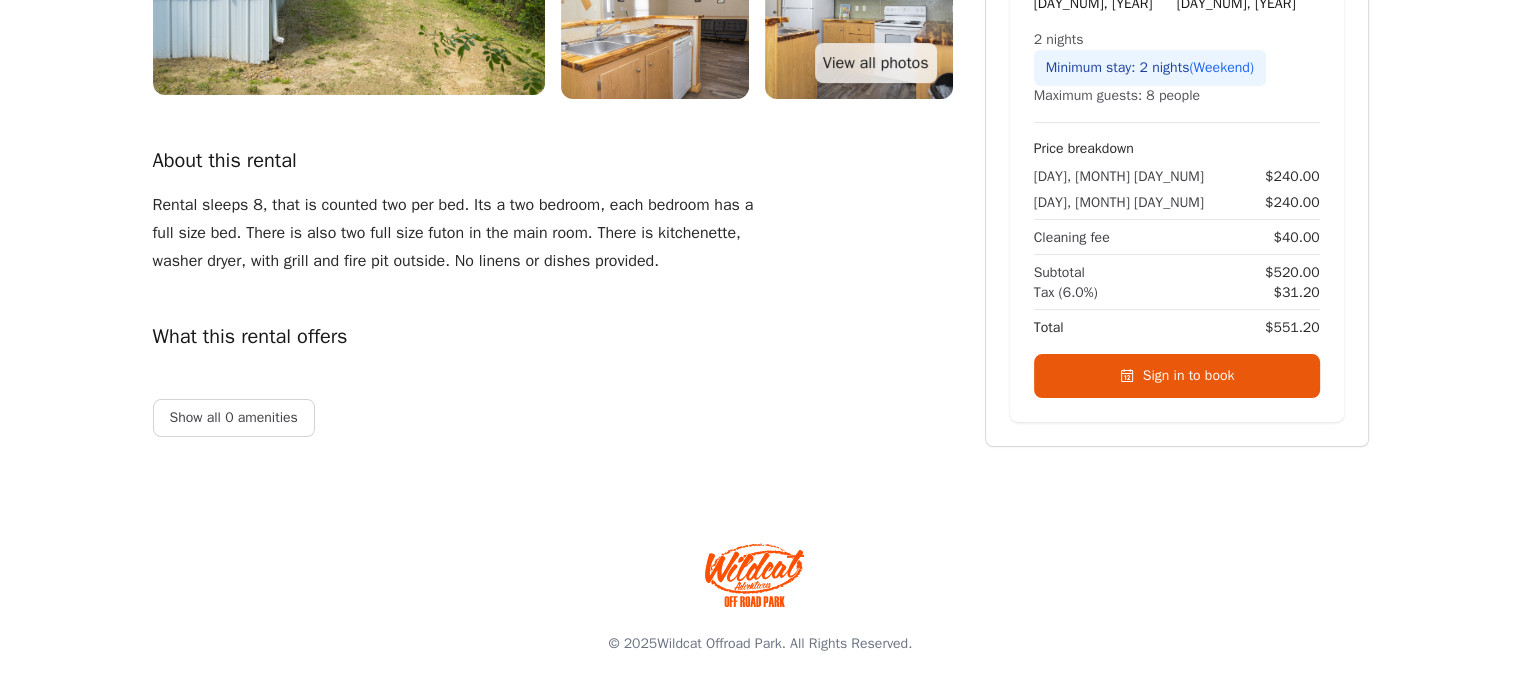 scroll, scrollTop: 0, scrollLeft: 0, axis: both 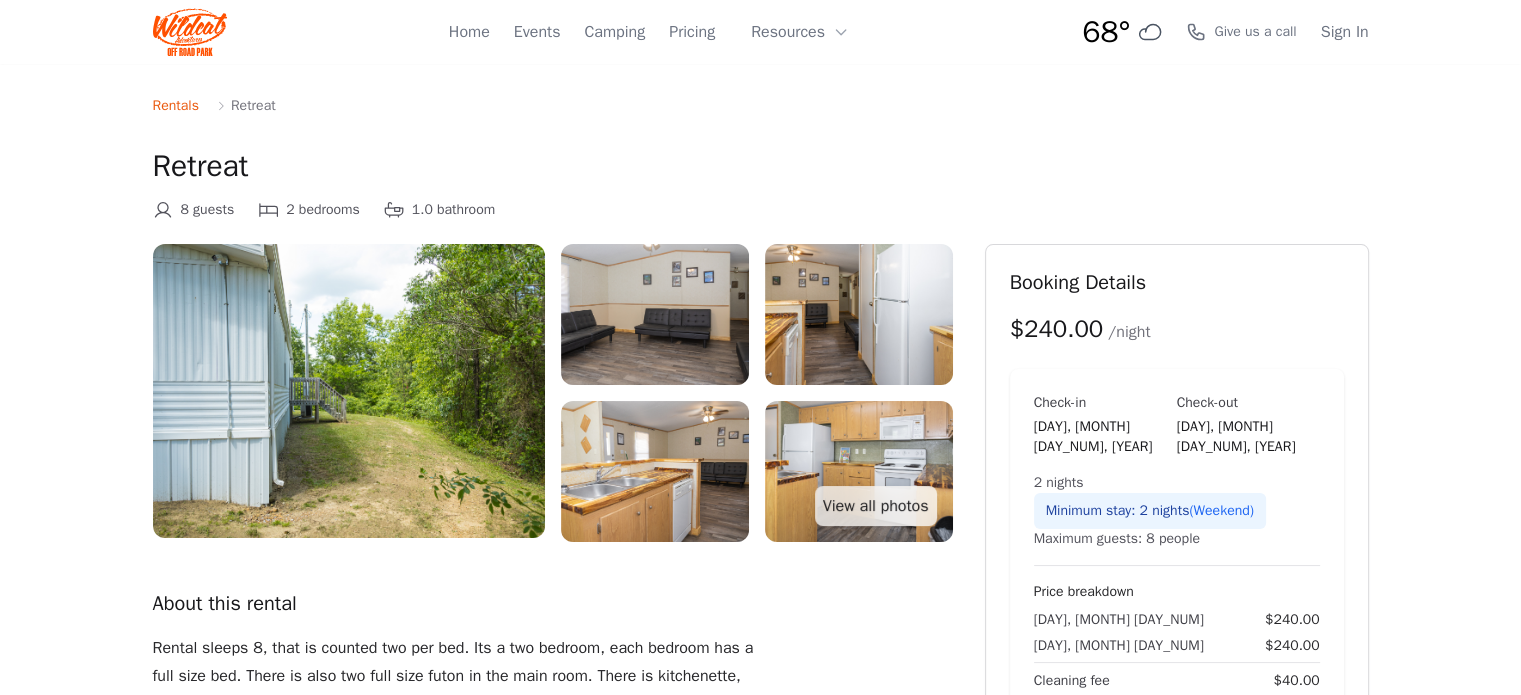 click at bounding box center [655, 314] 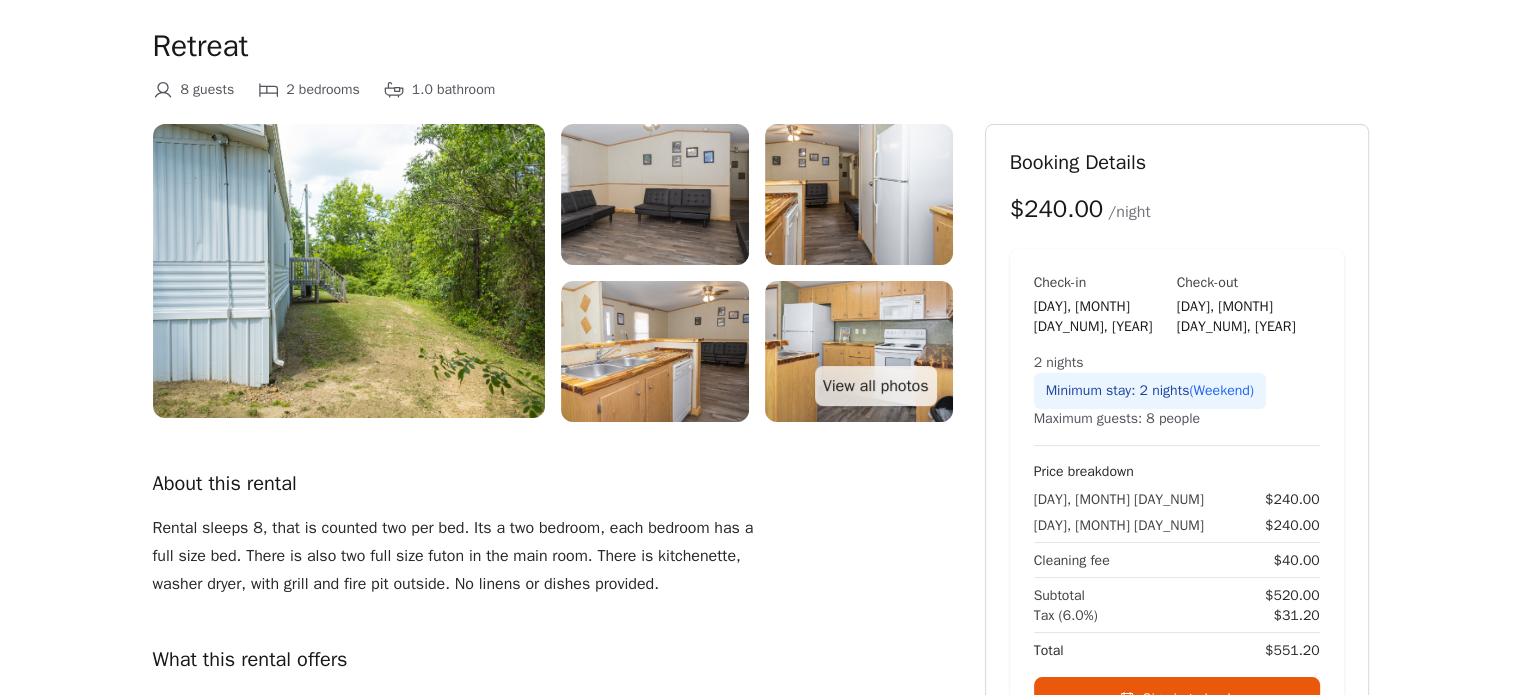 scroll, scrollTop: 200, scrollLeft: 0, axis: vertical 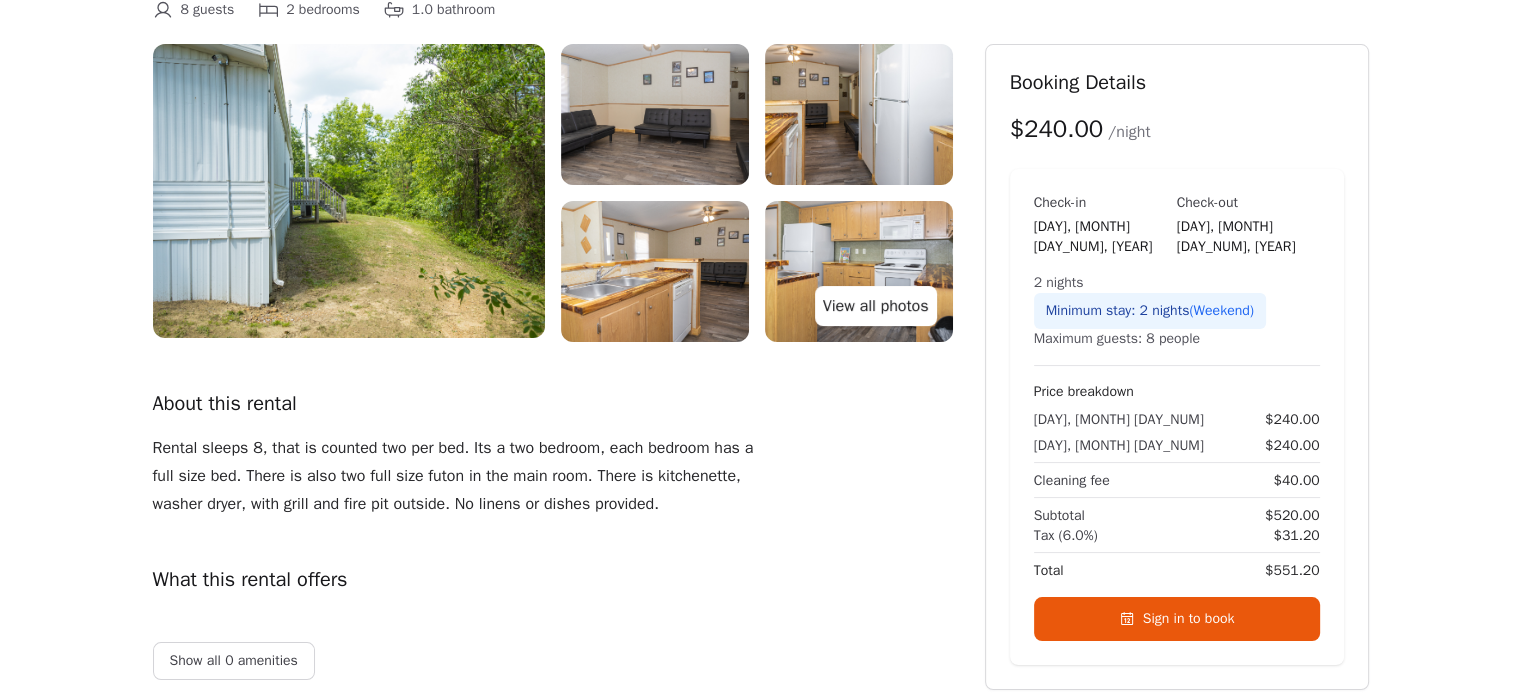 click on "View all photos" at bounding box center [876, 306] 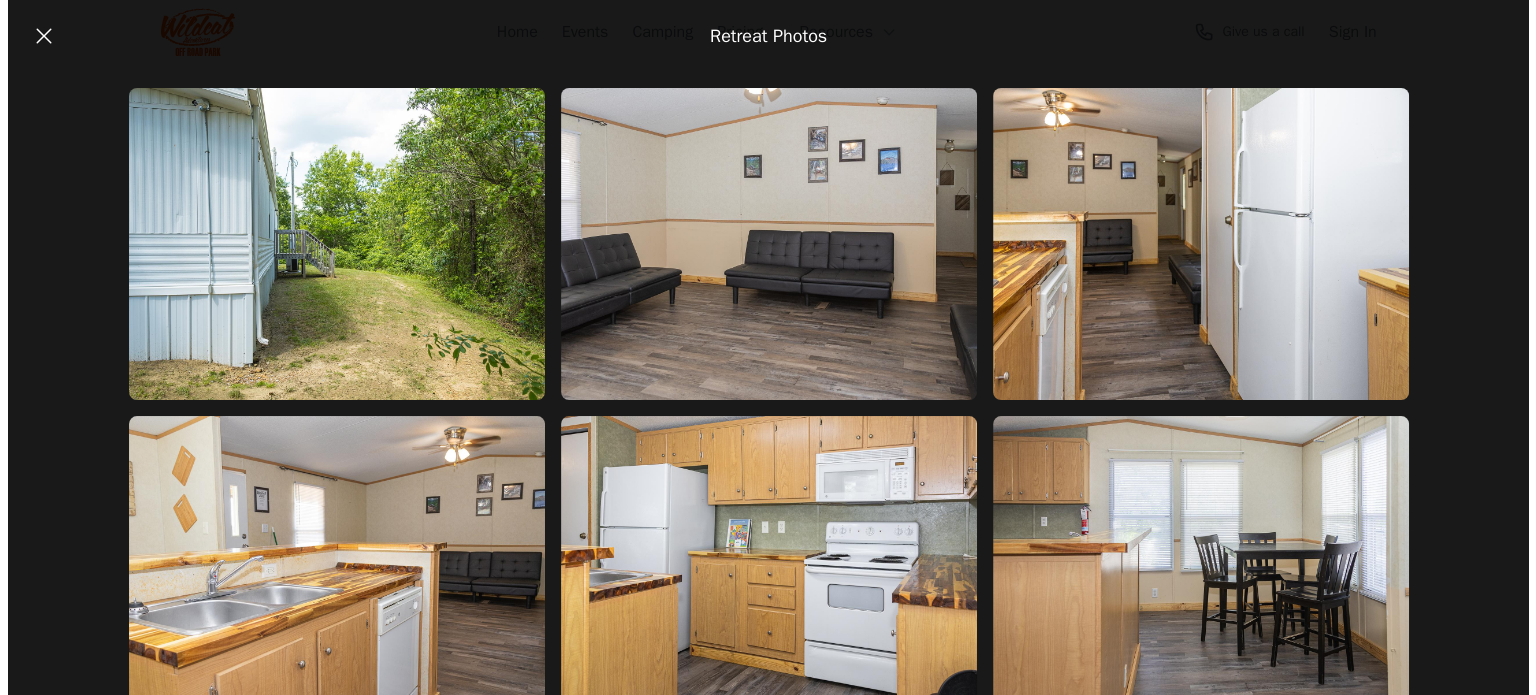 scroll, scrollTop: 0, scrollLeft: 0, axis: both 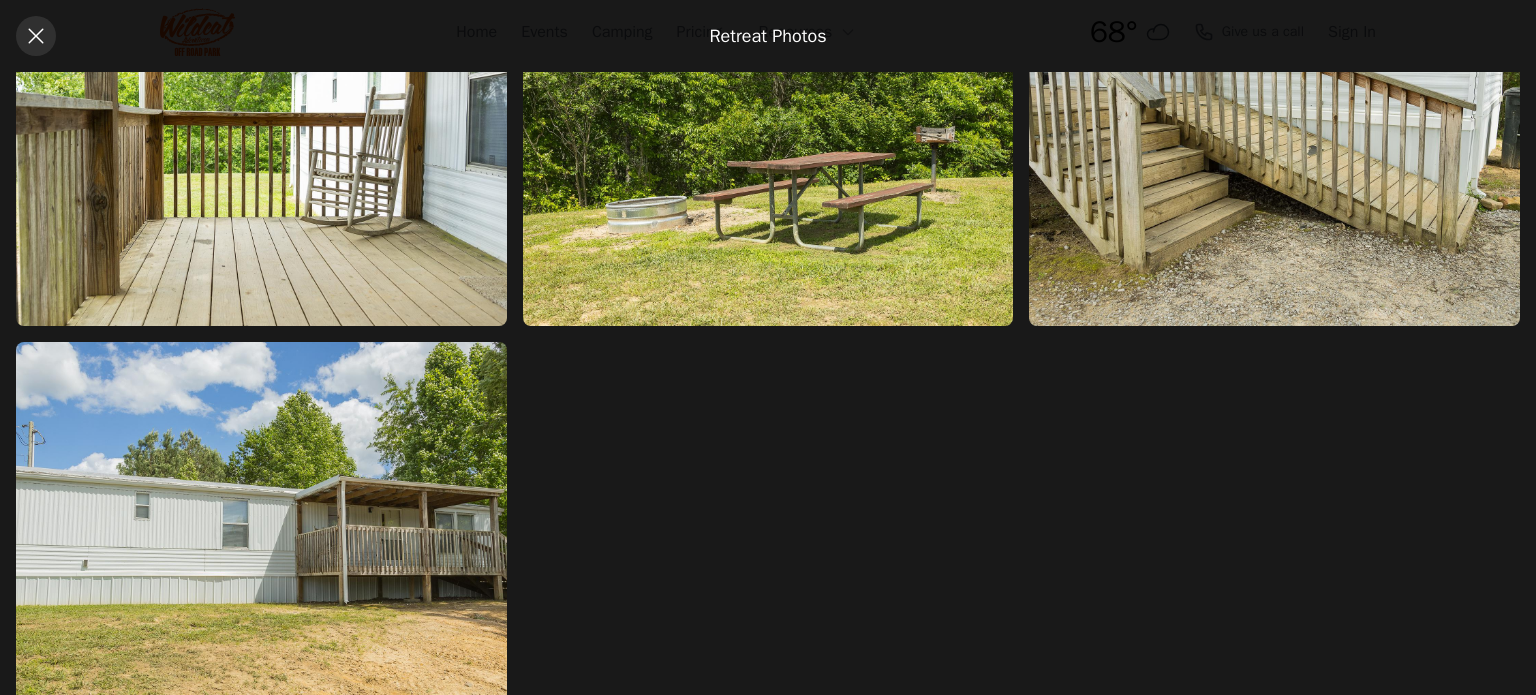 click 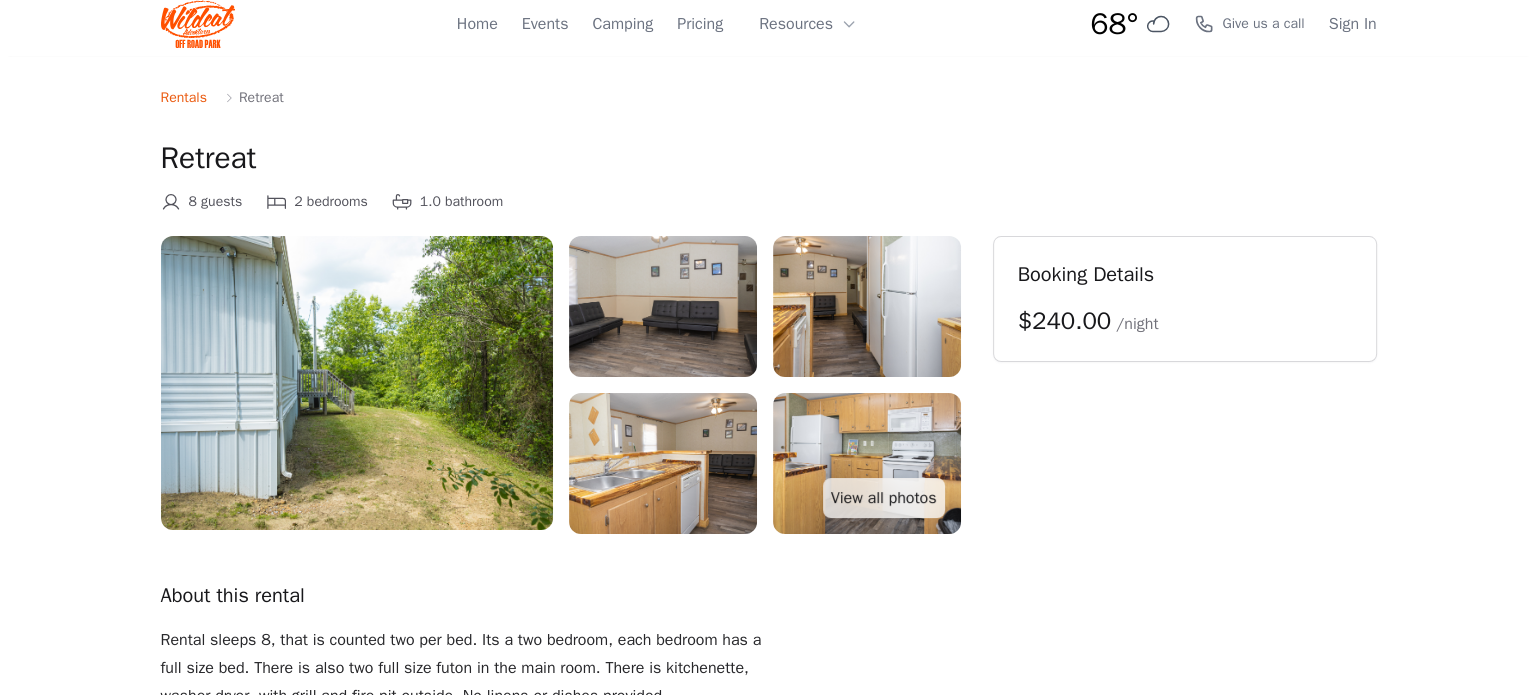 scroll, scrollTop: 0, scrollLeft: 0, axis: both 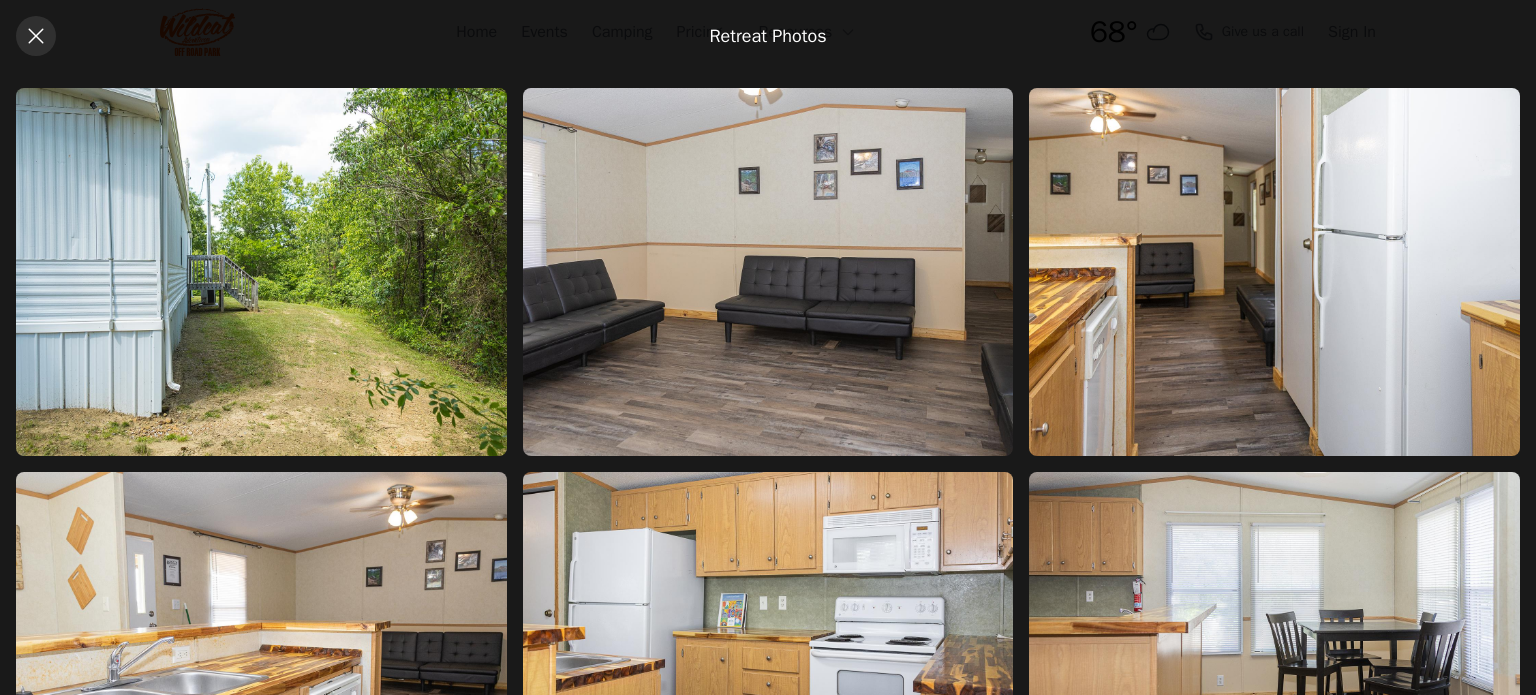 click 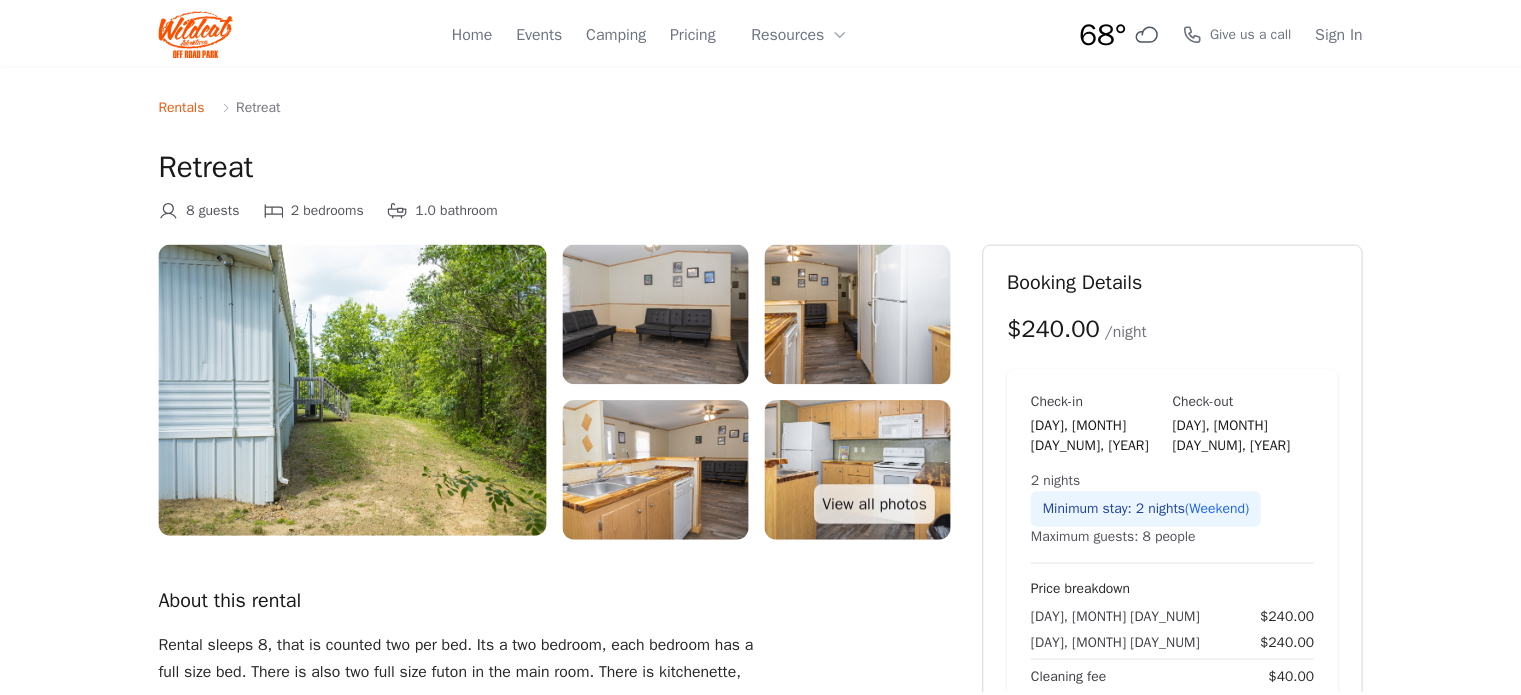 scroll, scrollTop: 200, scrollLeft: 0, axis: vertical 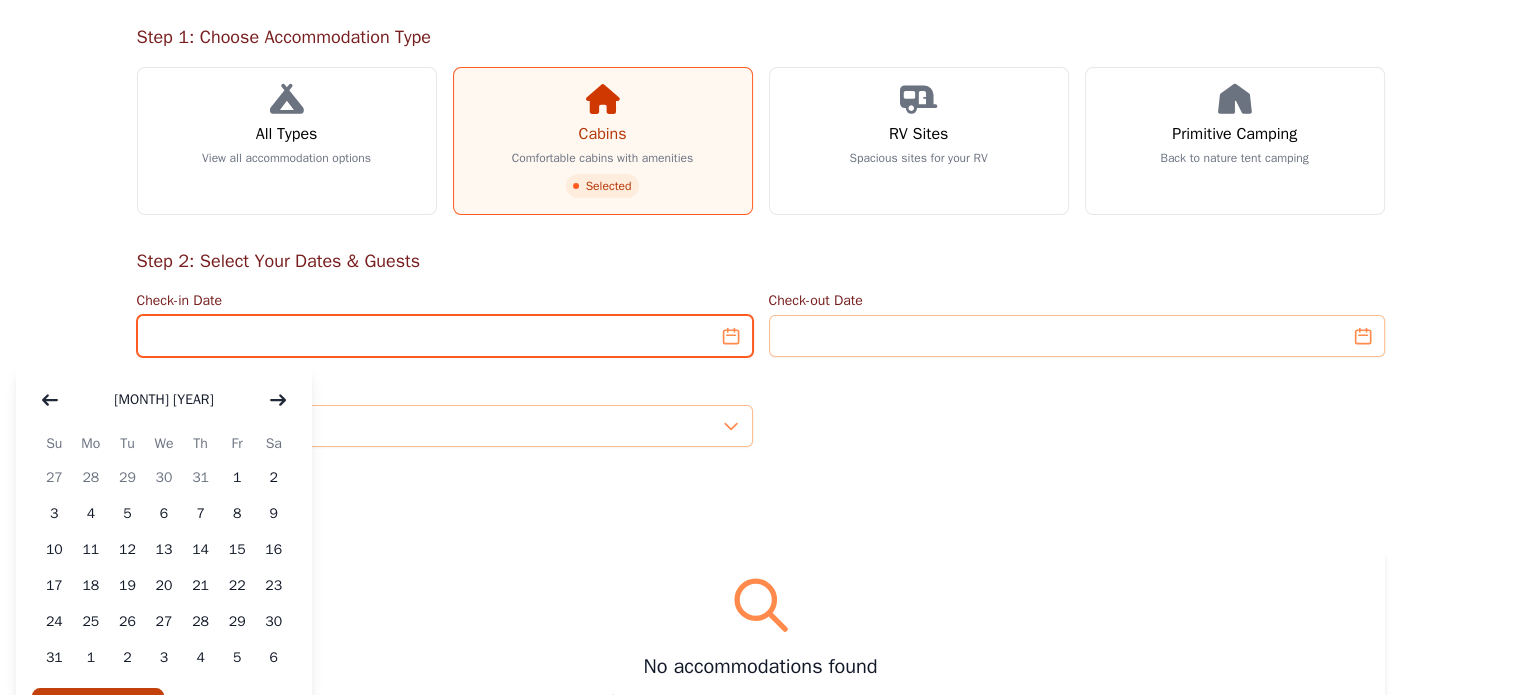 click on "Check-in Date" at bounding box center (445, 336) 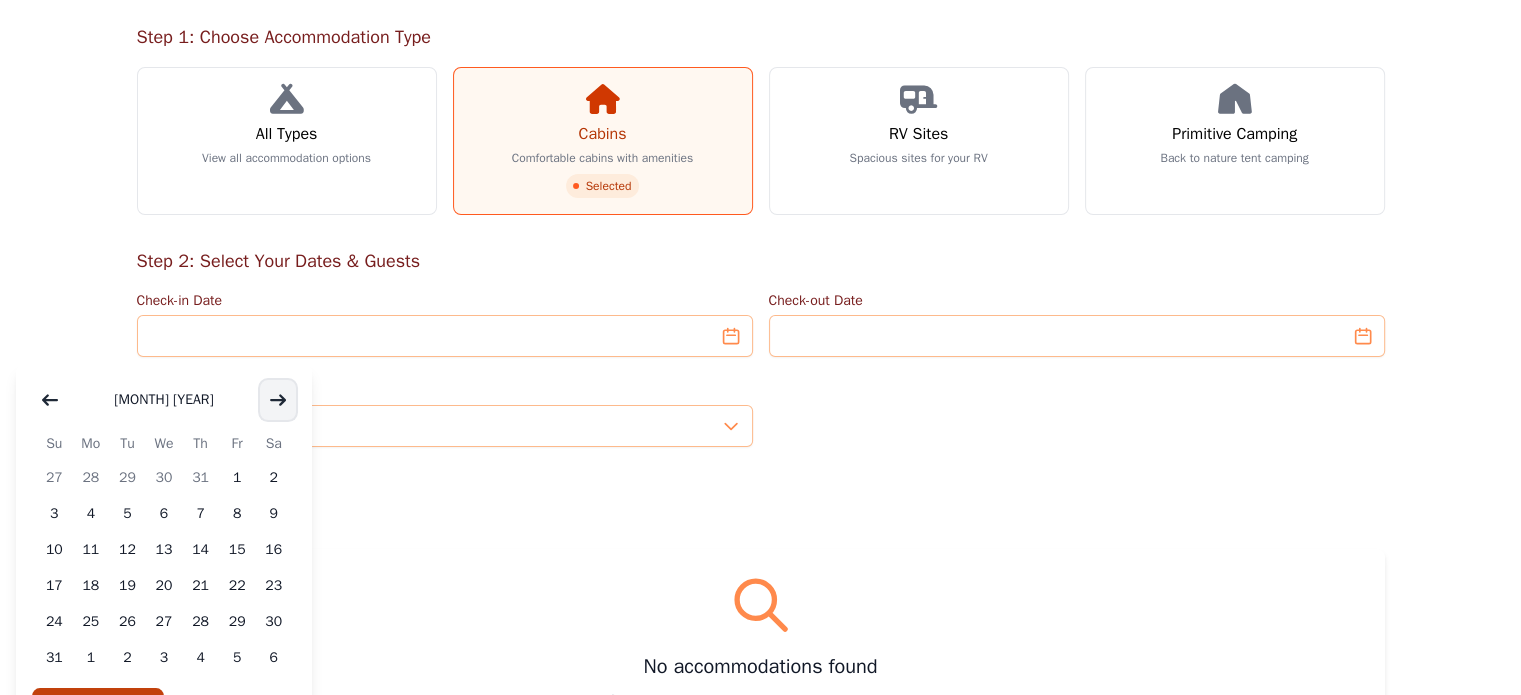 click 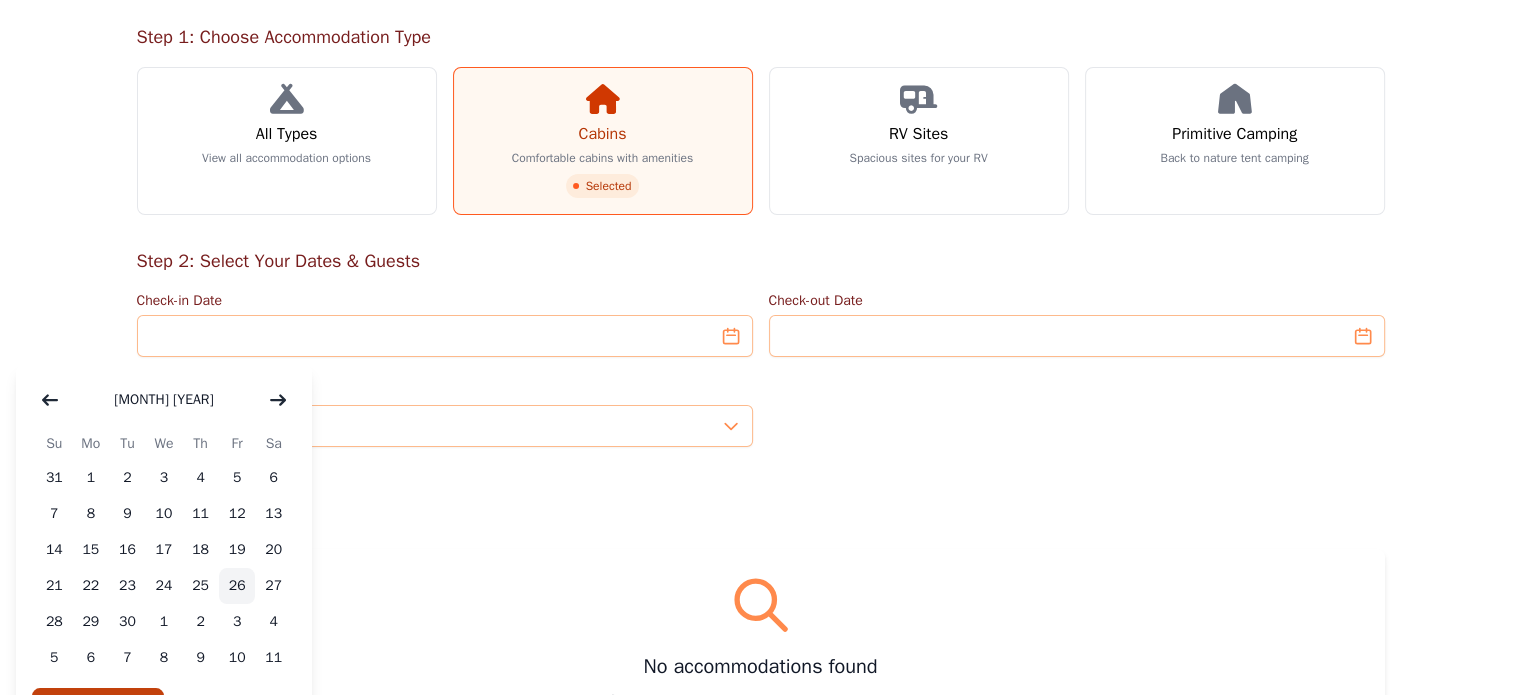 click on "26" at bounding box center (237, 586) 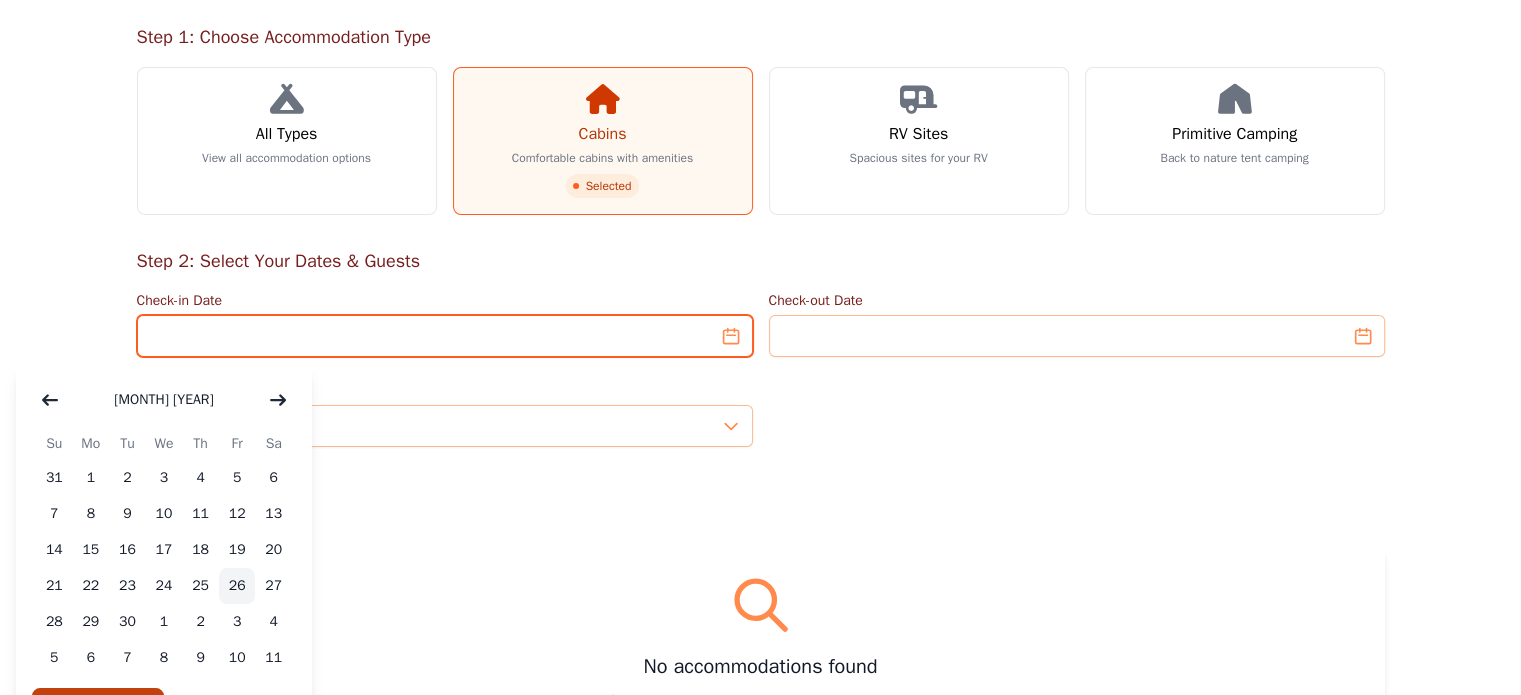 type on "**********" 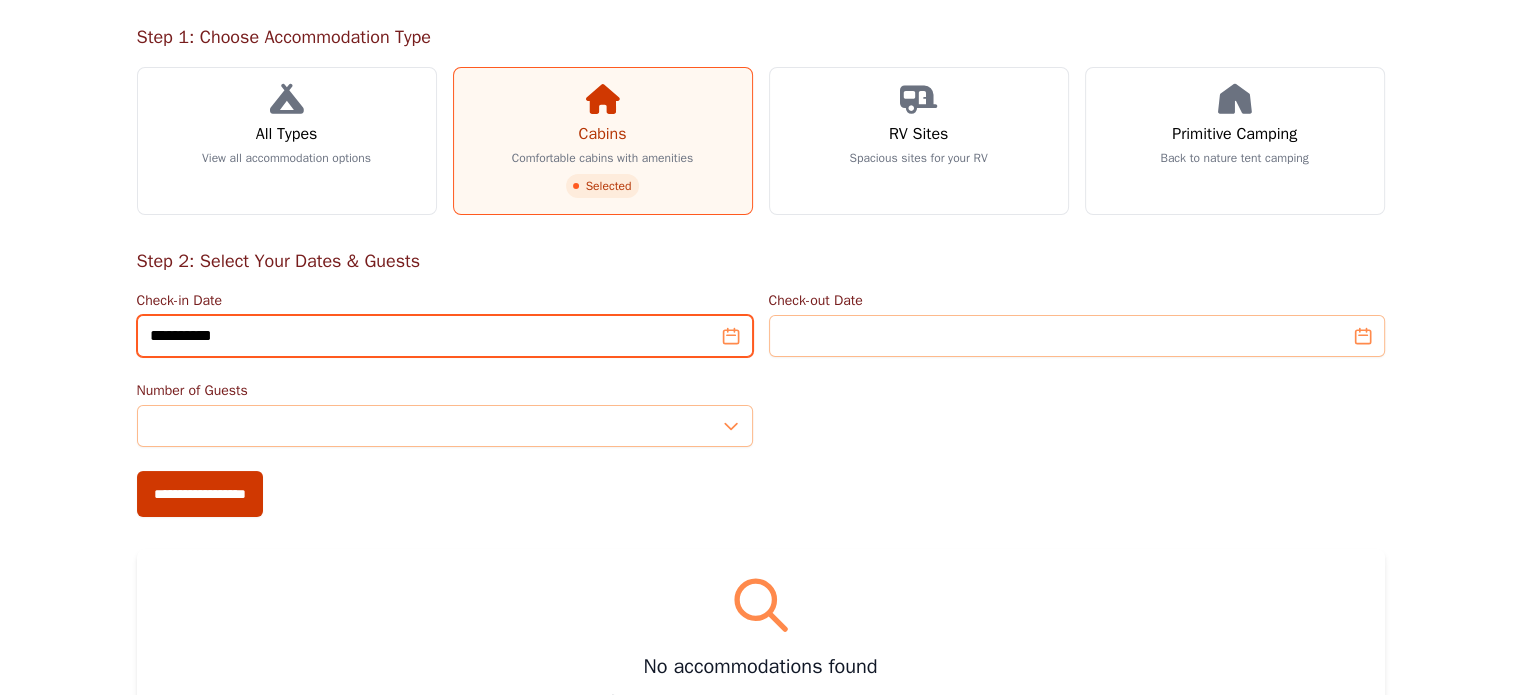 click on "**********" at bounding box center [445, 336] 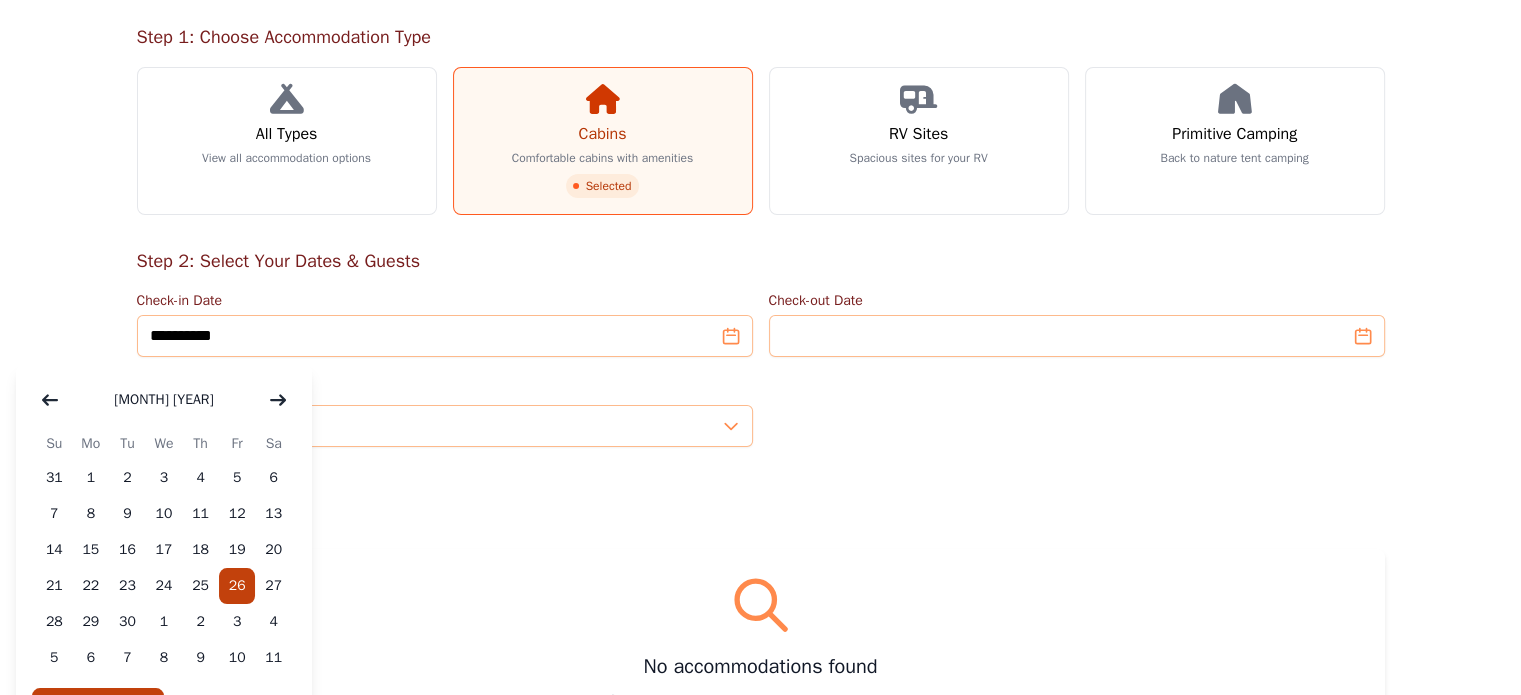 click on "26" at bounding box center (237, 586) 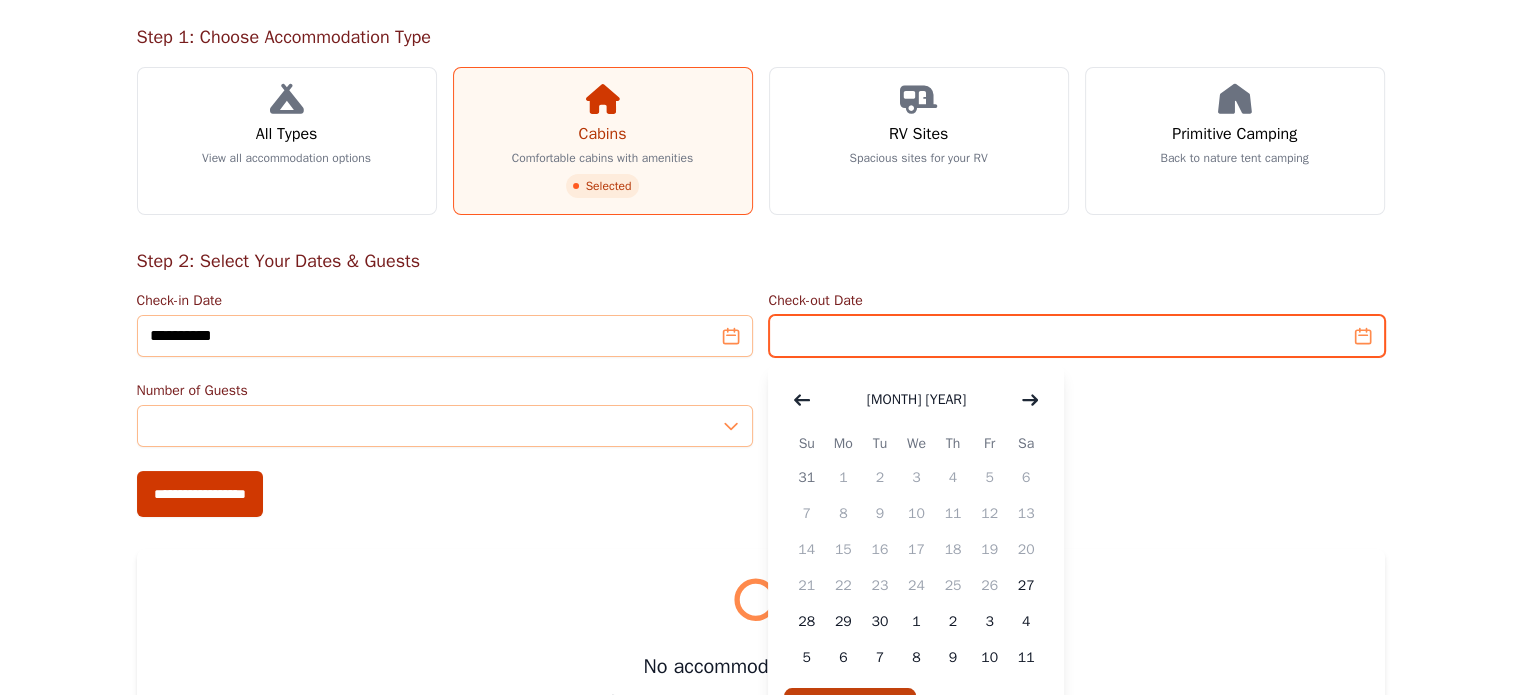 click on "Check-out Date" at bounding box center [1077, 336] 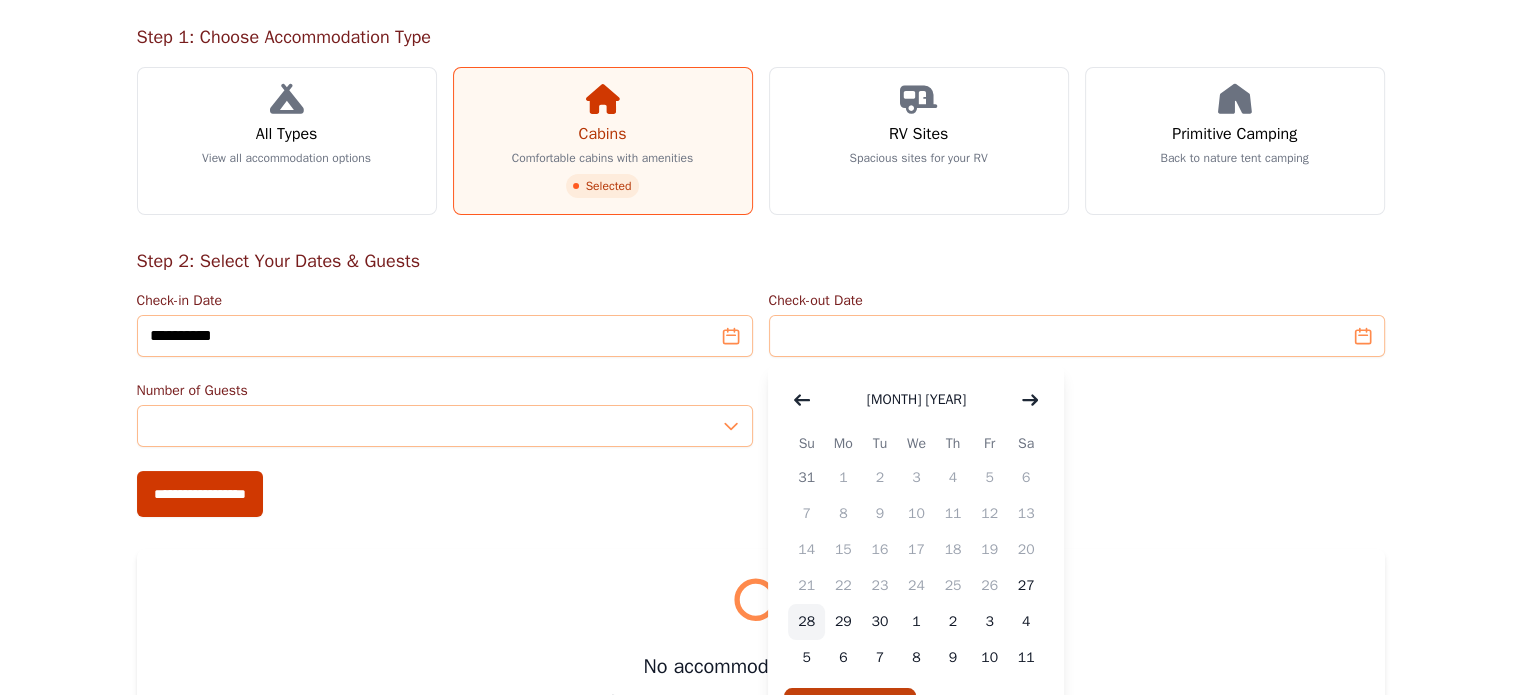 click on "28" at bounding box center (806, 622) 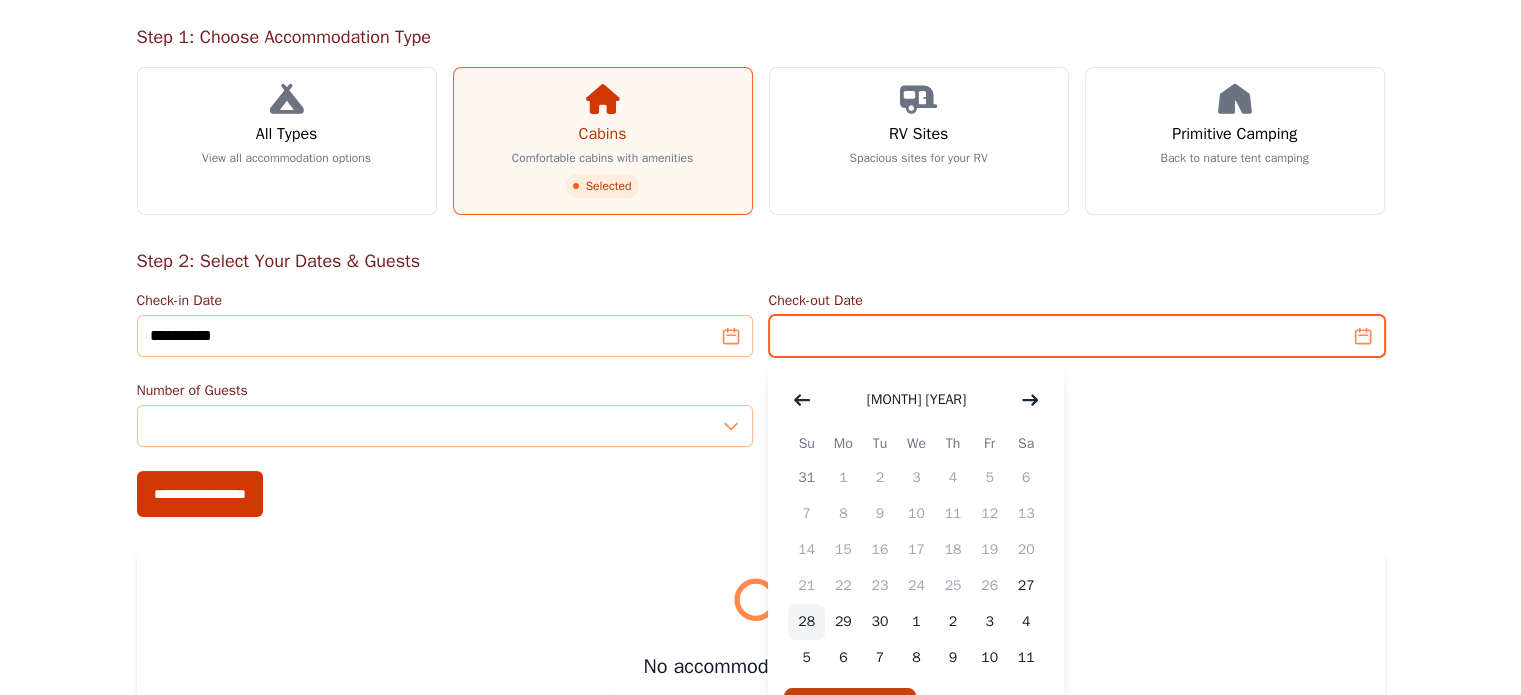 type on "**********" 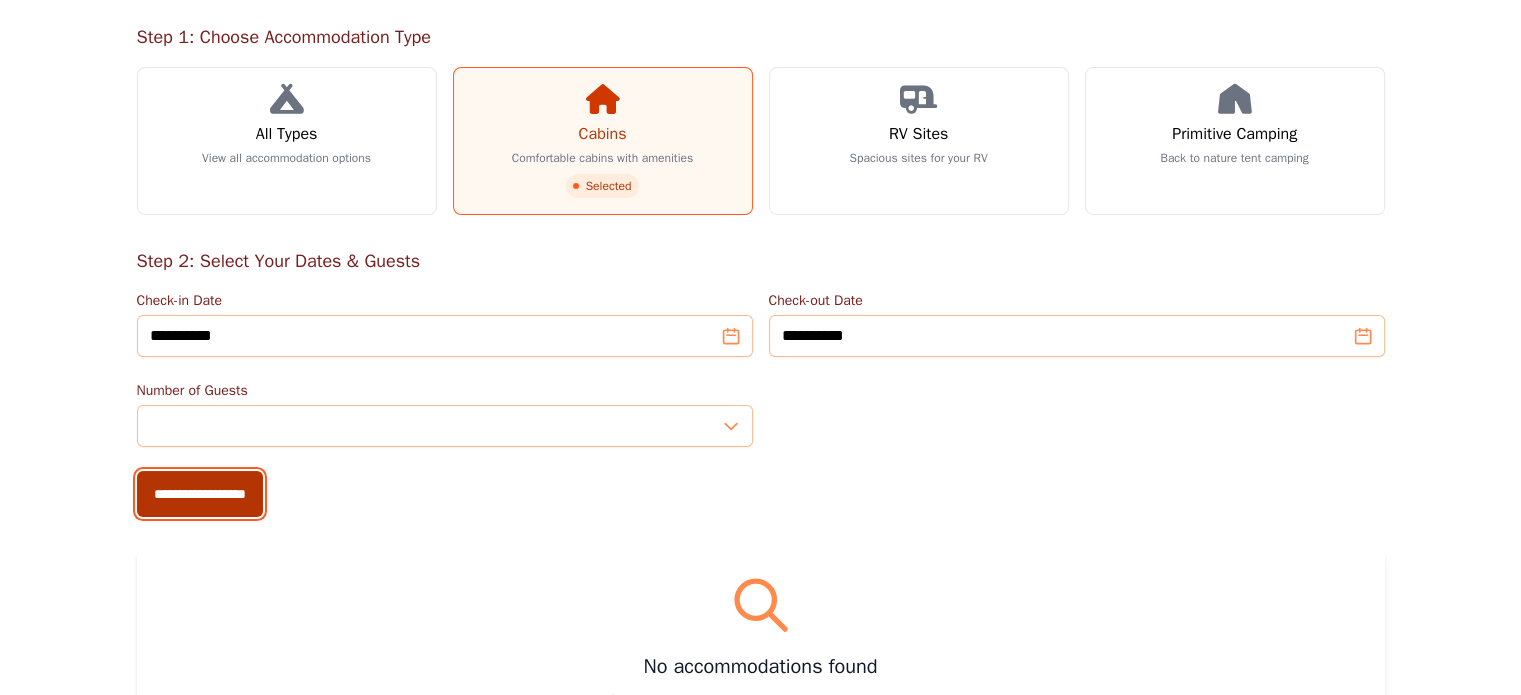 click on "**********" at bounding box center [200, 494] 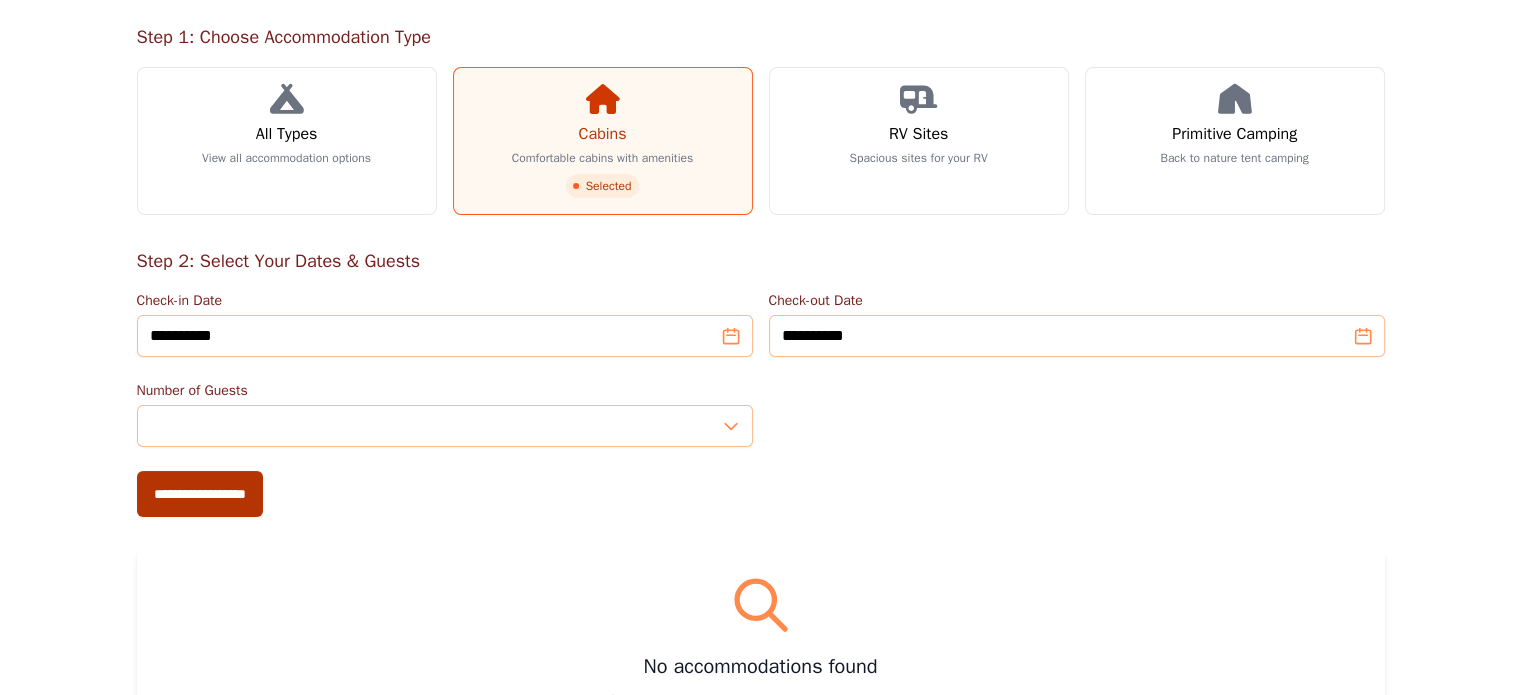 type on "**********" 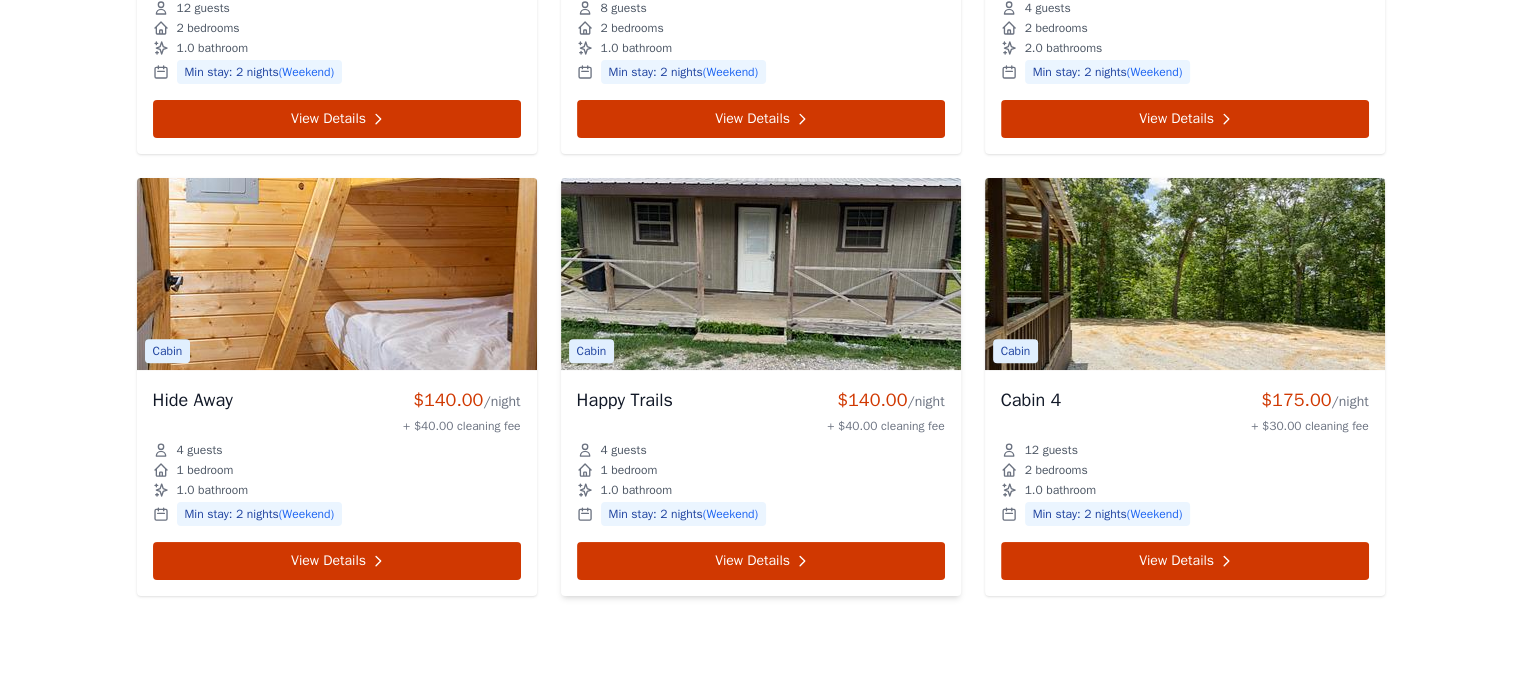 scroll, scrollTop: 1300, scrollLeft: 0, axis: vertical 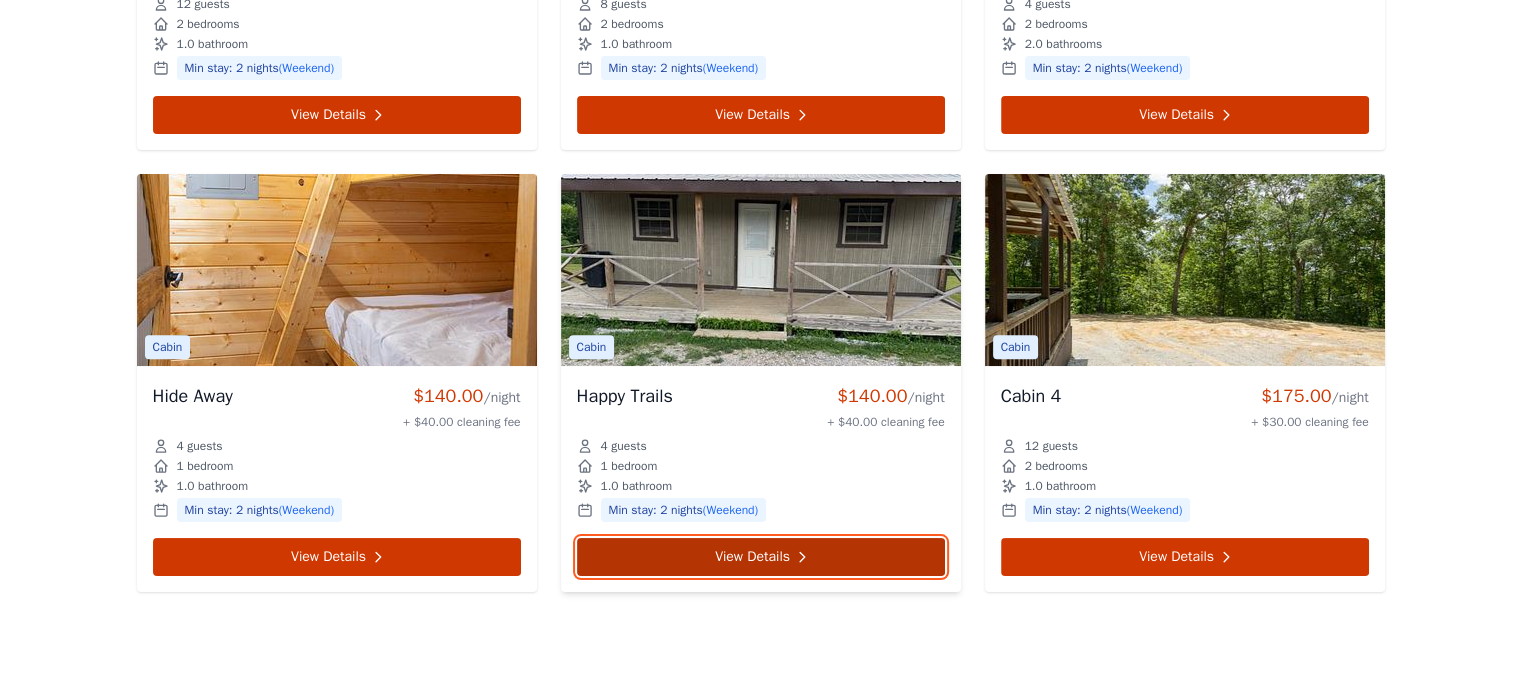 click on "View Details" at bounding box center [761, 557] 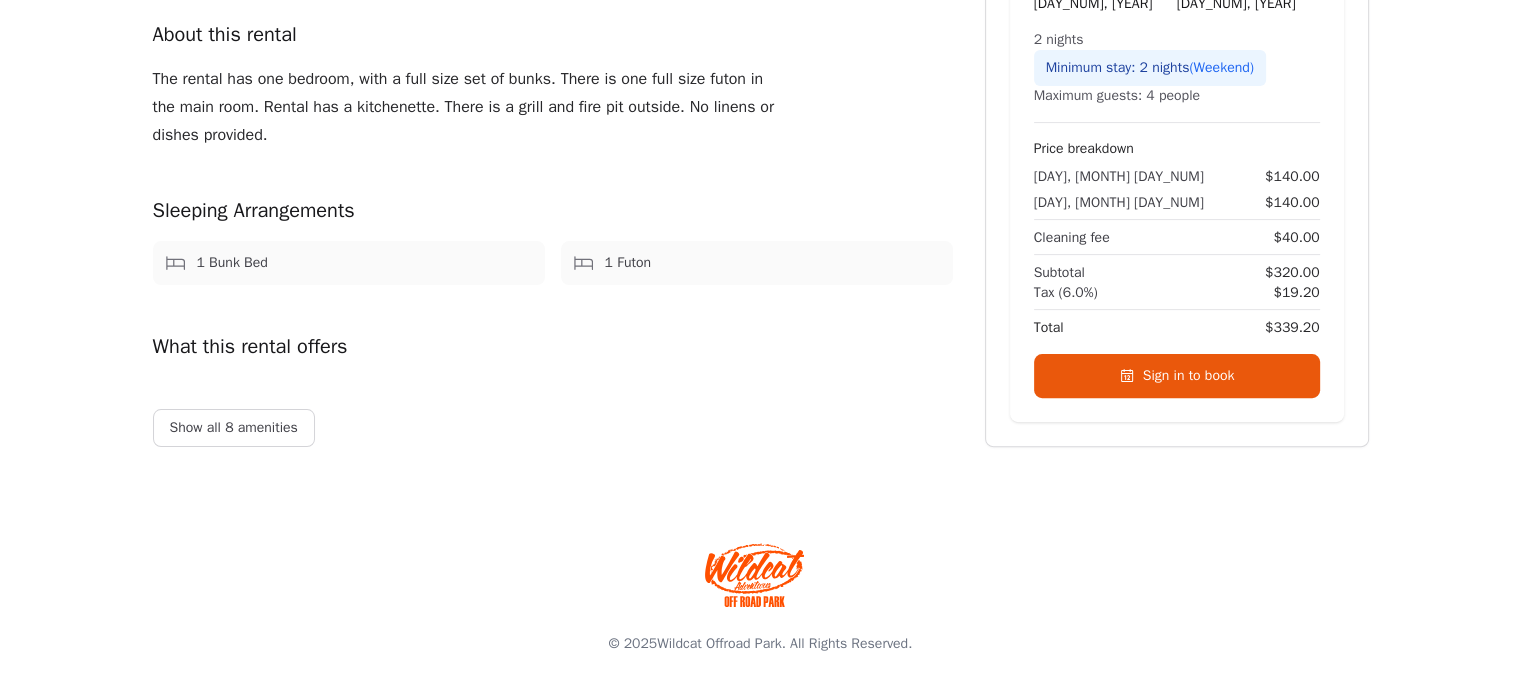 scroll, scrollTop: 0, scrollLeft: 0, axis: both 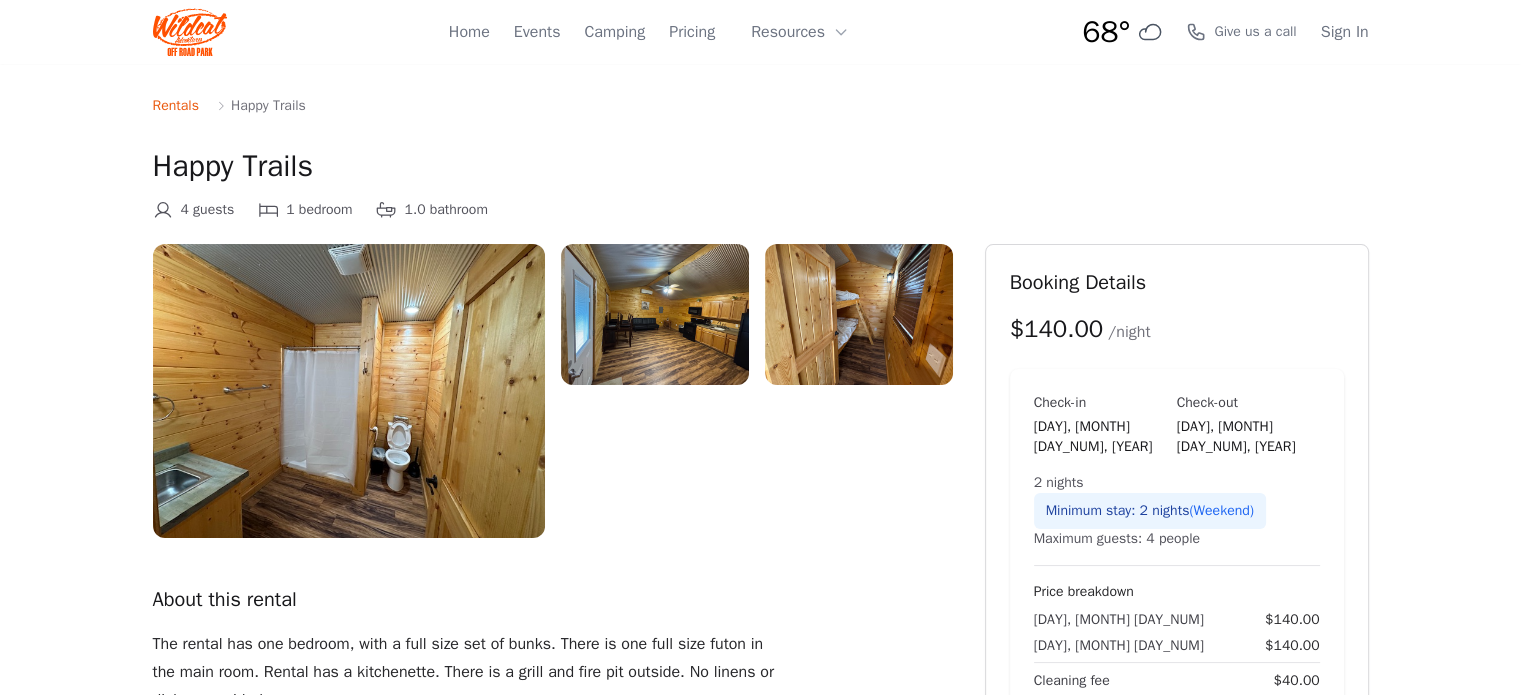 click at bounding box center (349, 391) 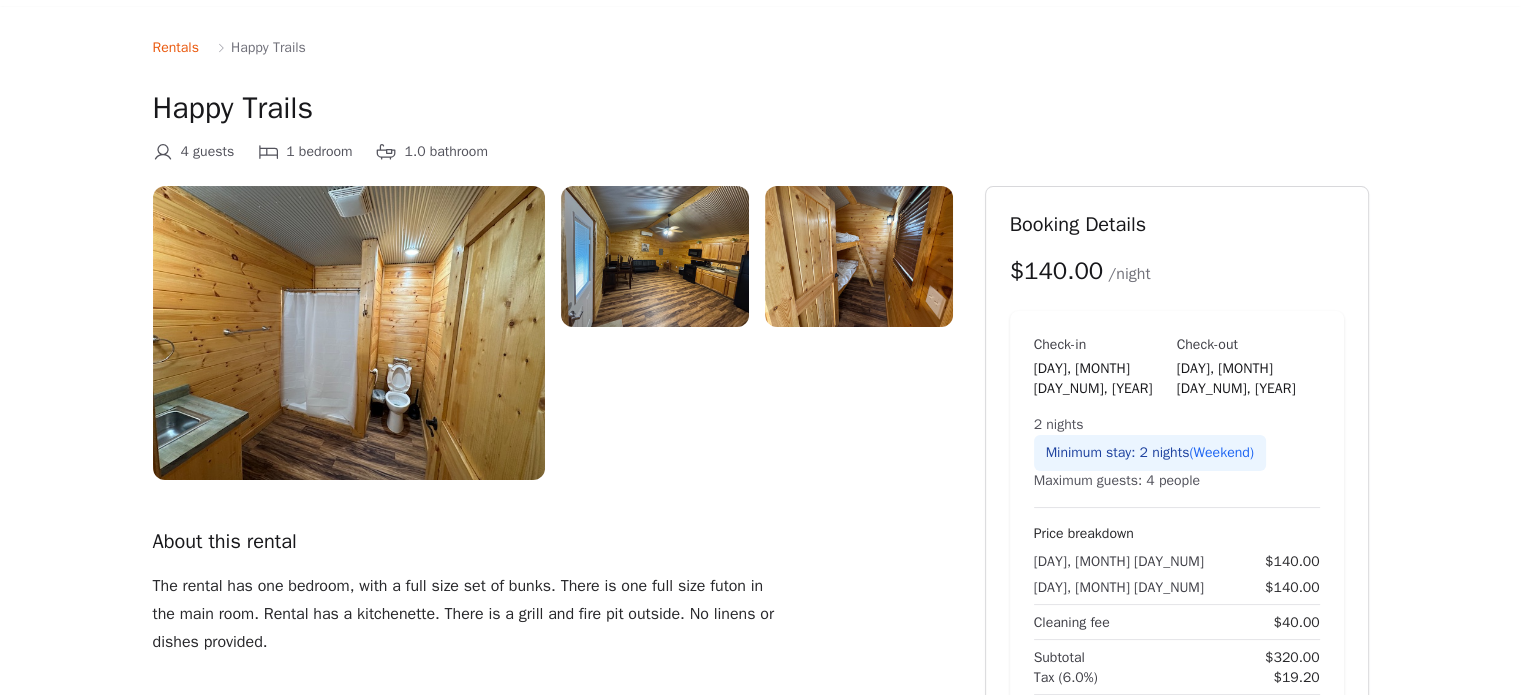 scroll, scrollTop: 0, scrollLeft: 0, axis: both 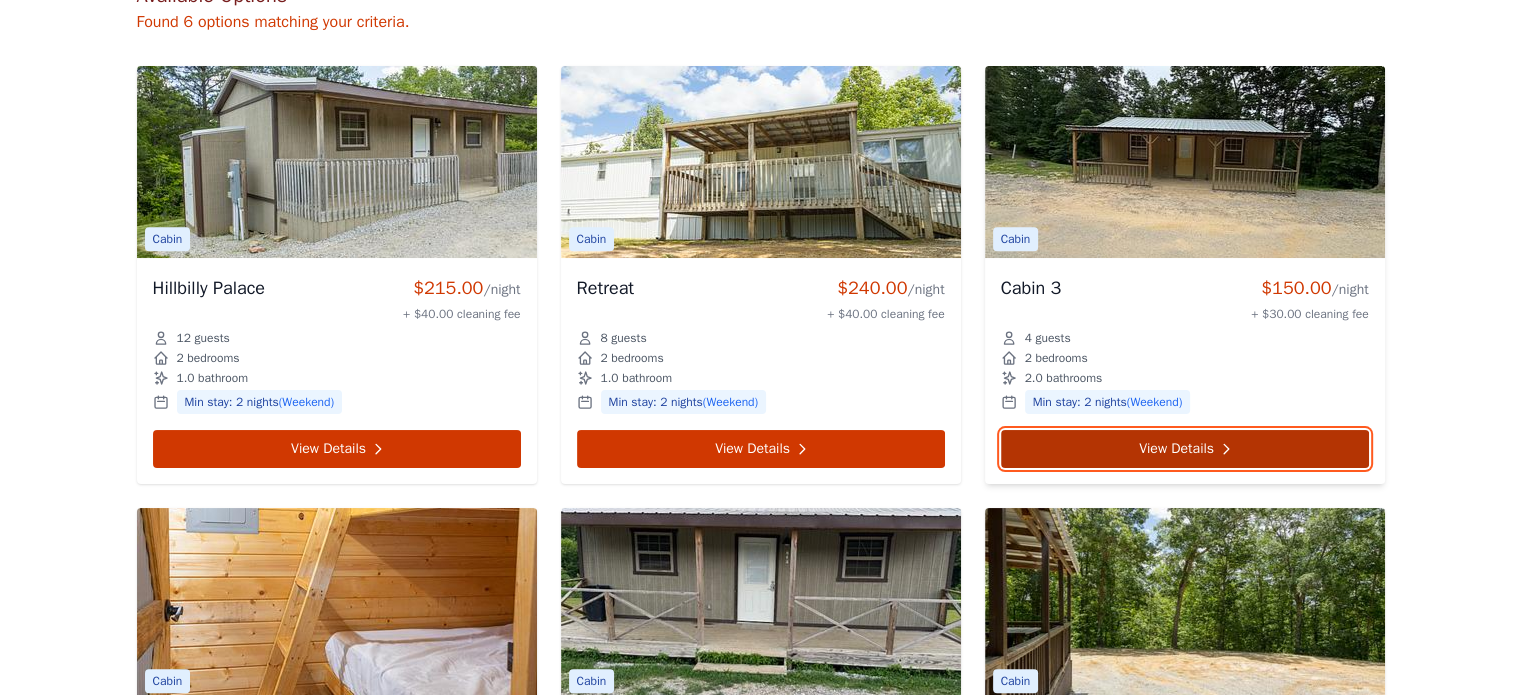 click on "View Details" at bounding box center (1185, 449) 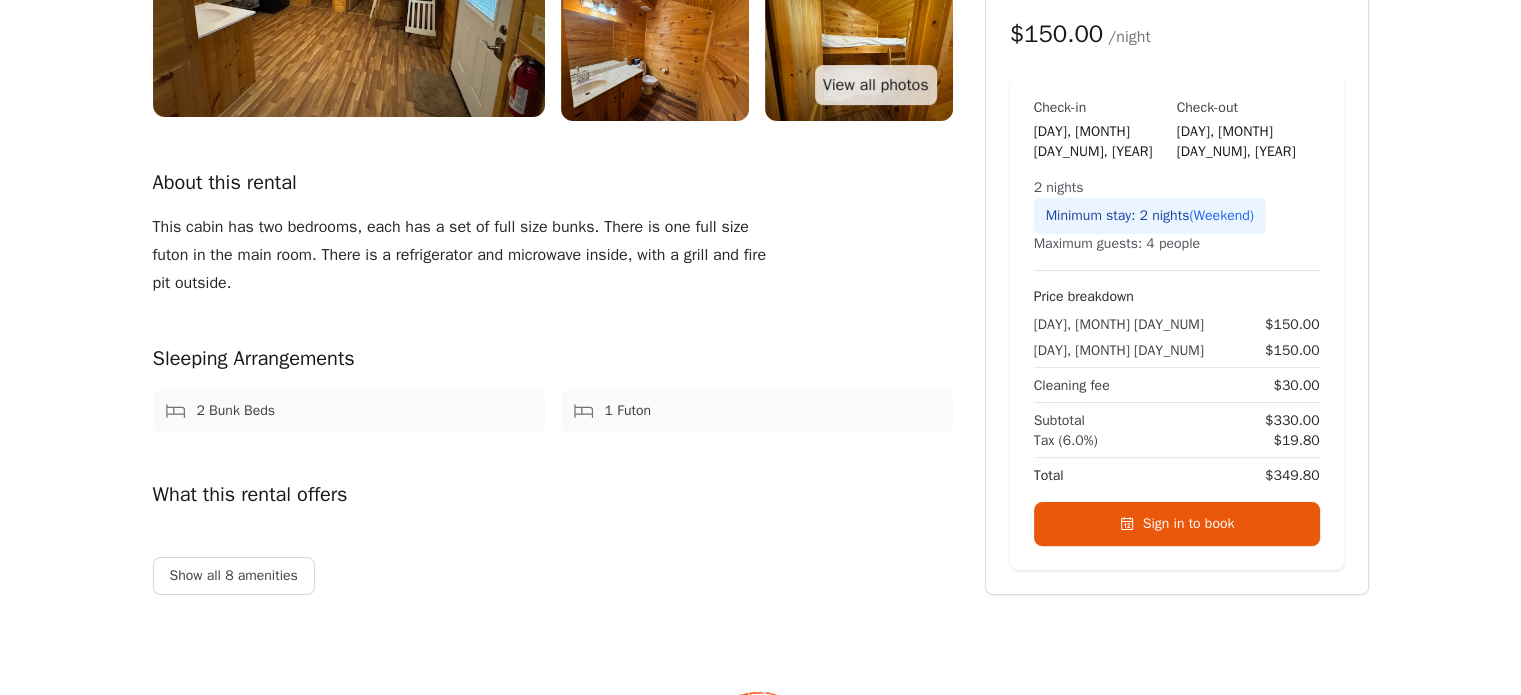scroll, scrollTop: 433, scrollLeft: 0, axis: vertical 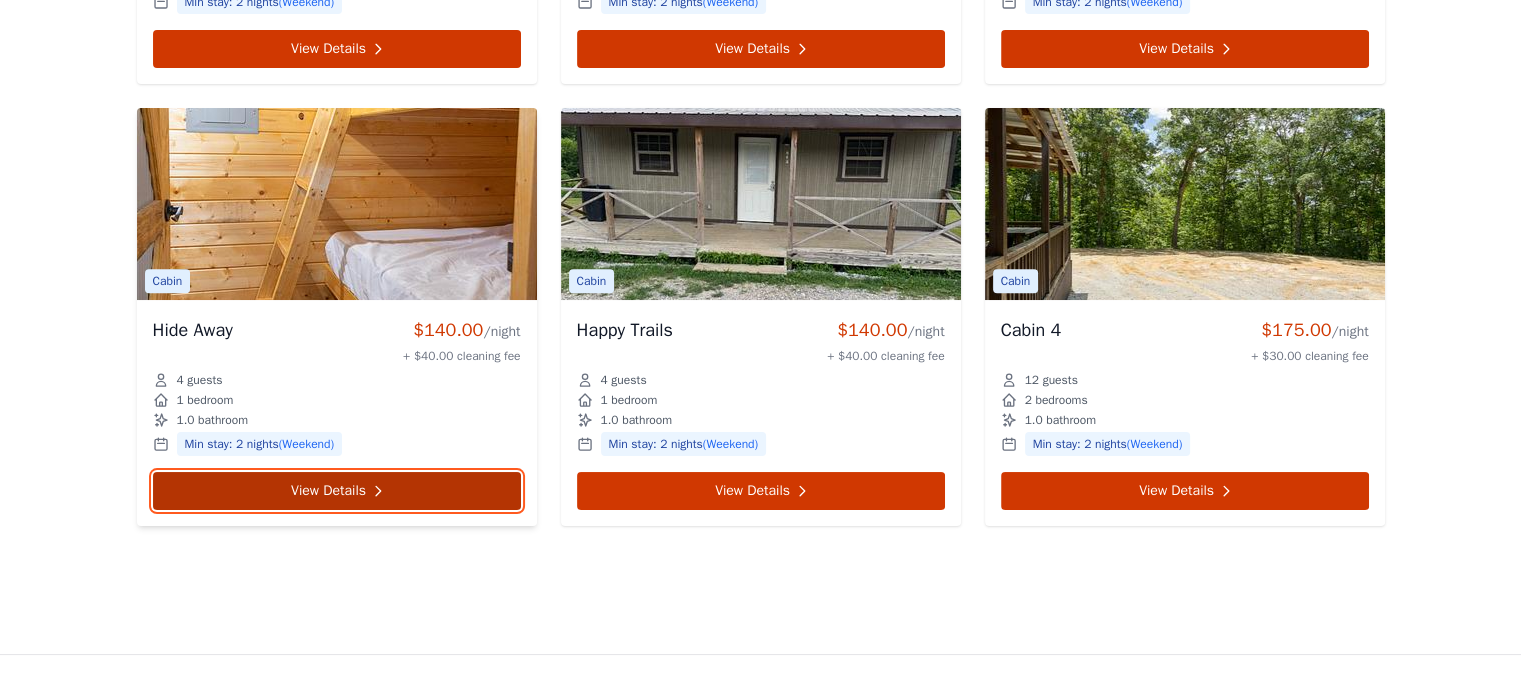 click on "View Details" at bounding box center (337, 491) 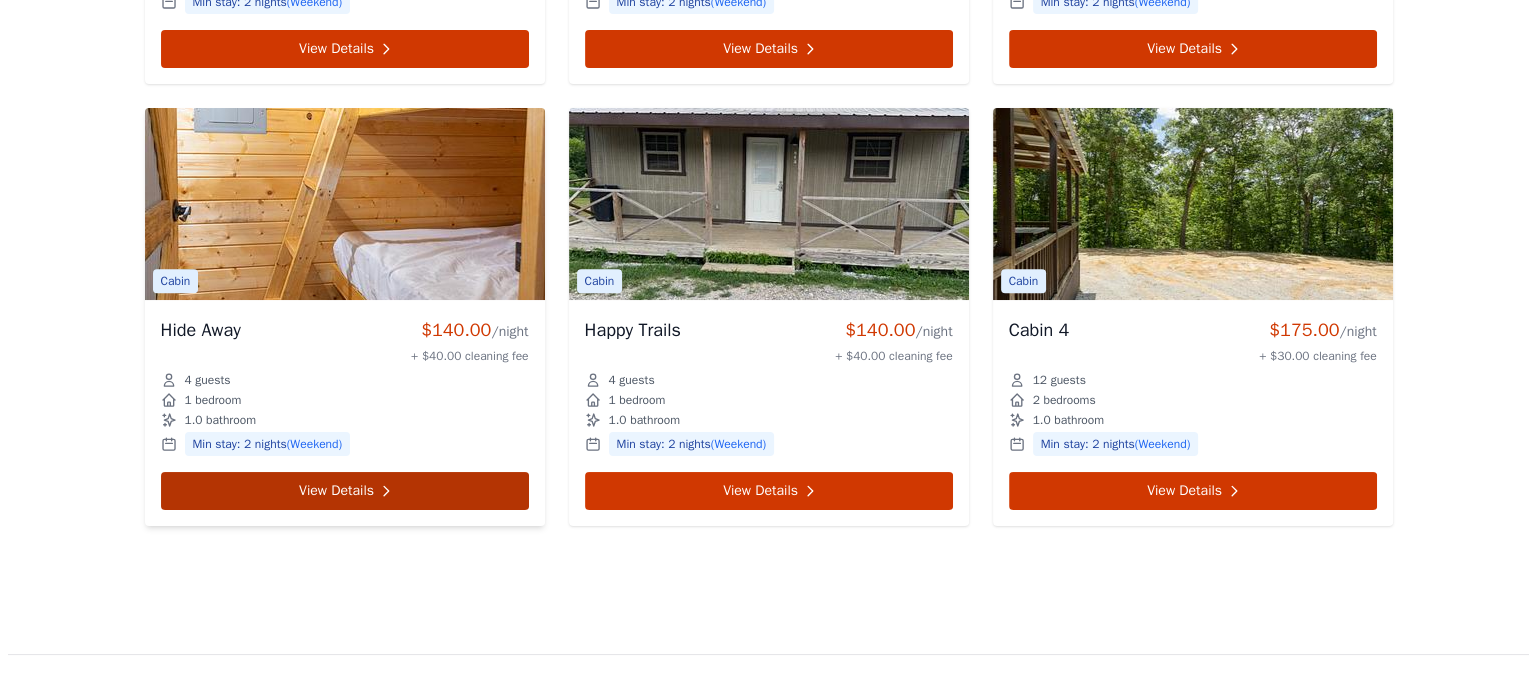 scroll, scrollTop: 0, scrollLeft: 0, axis: both 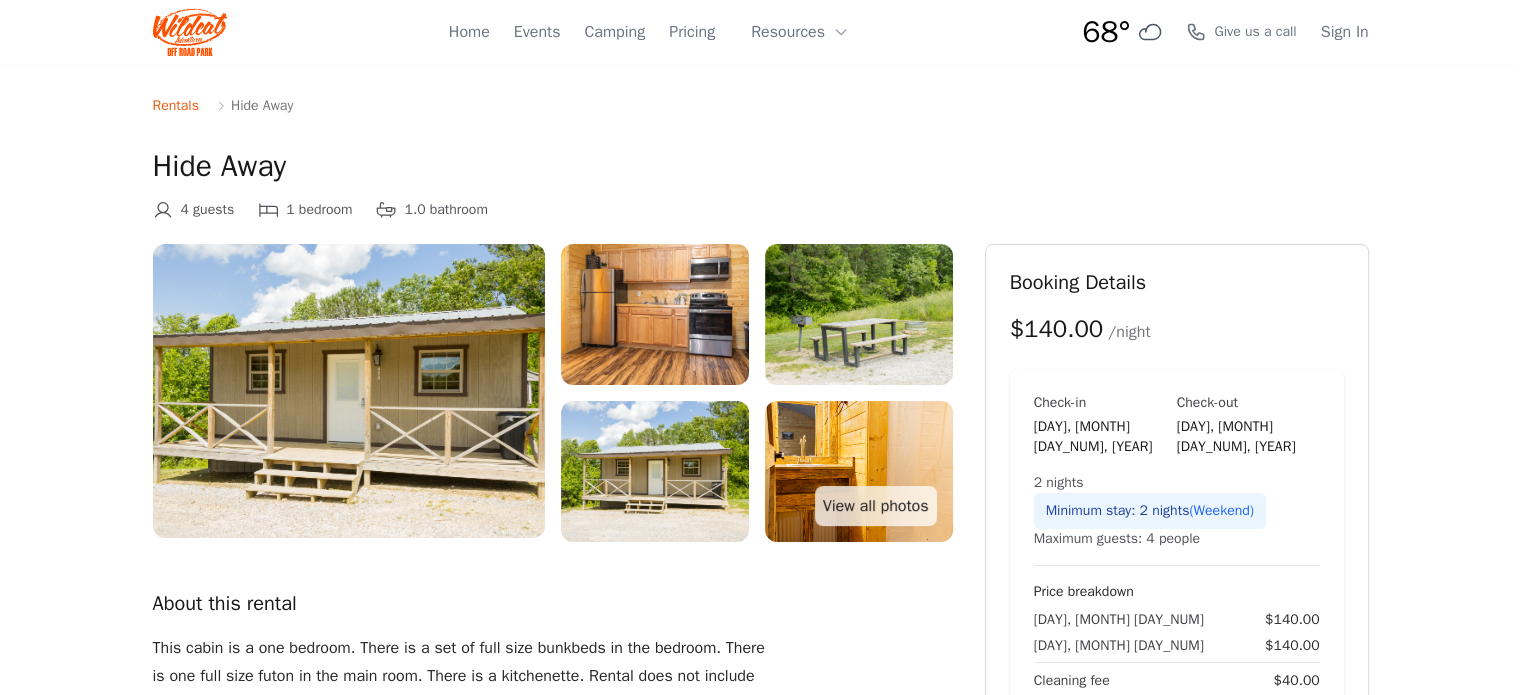 click at bounding box center [859, 471] 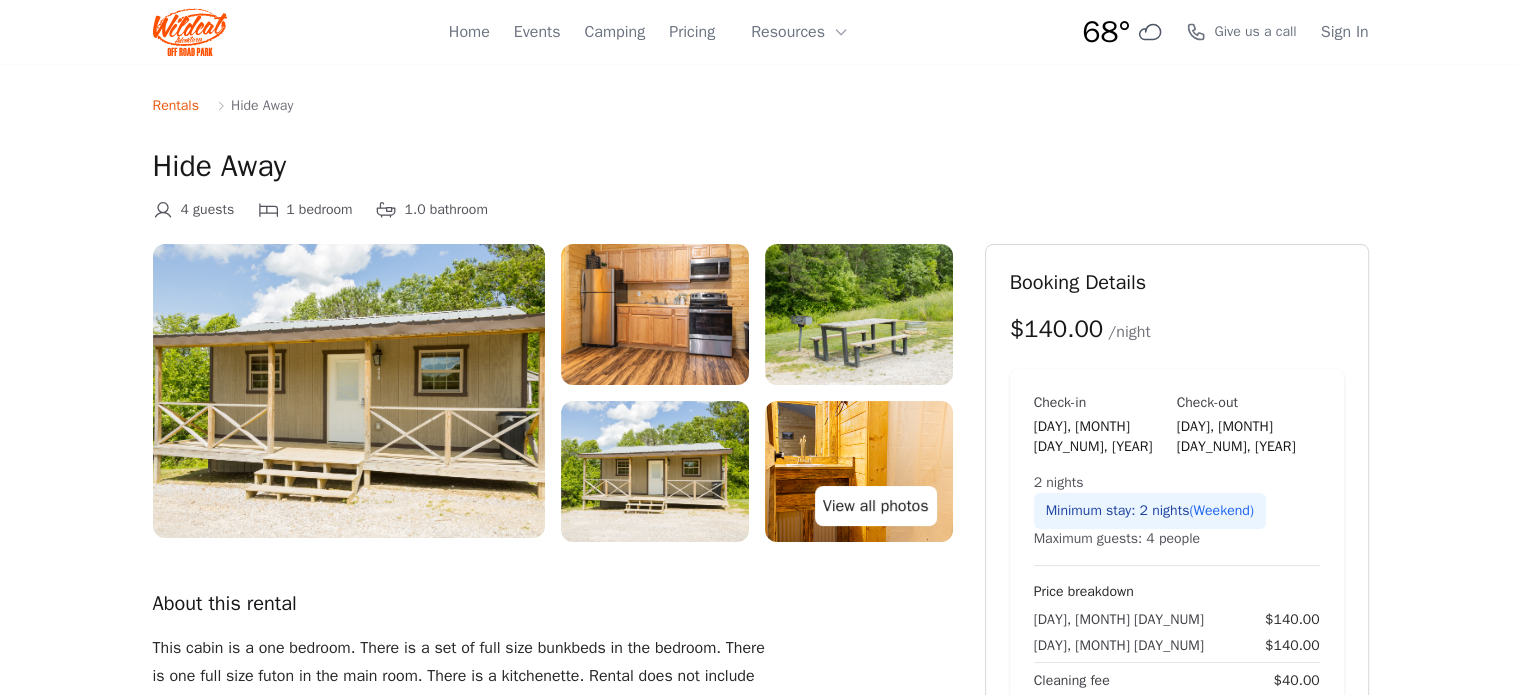 click on "View all photos" at bounding box center (876, 506) 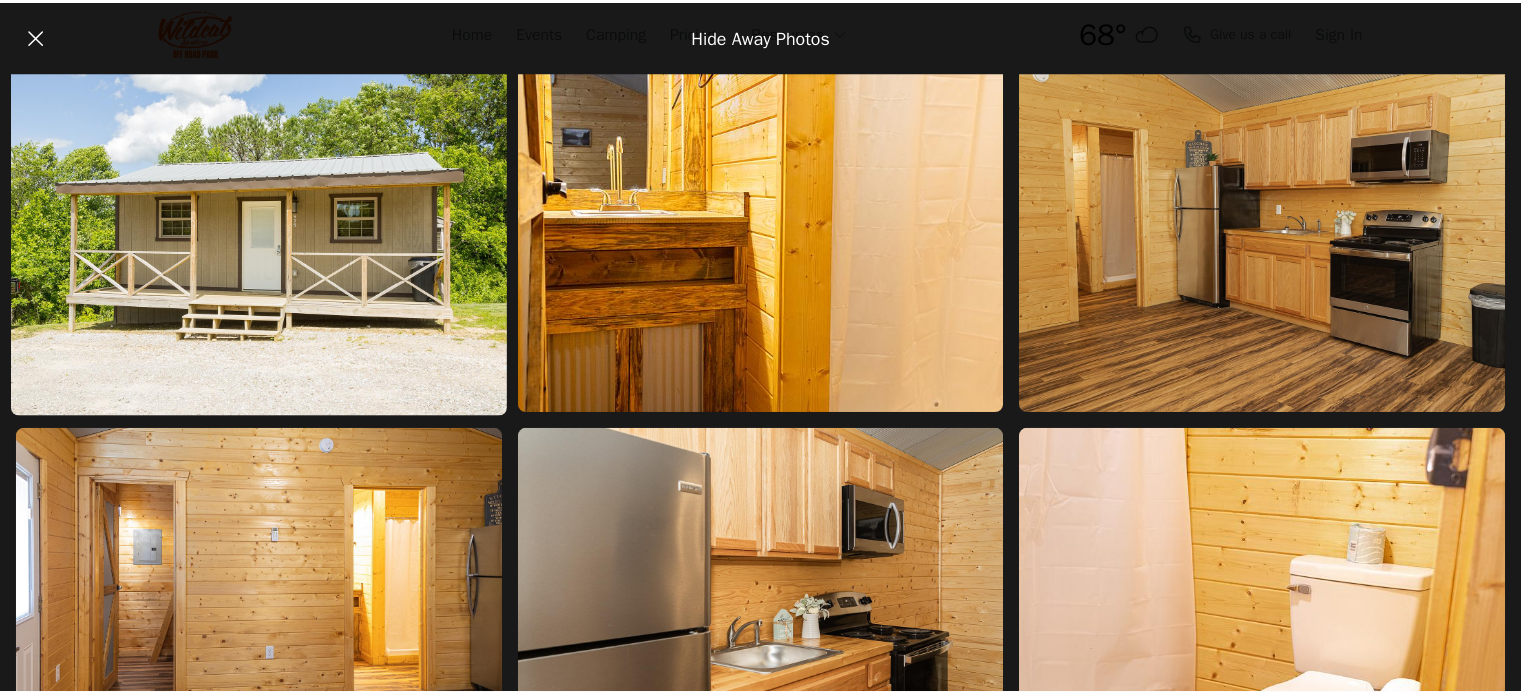 scroll, scrollTop: 413, scrollLeft: 0, axis: vertical 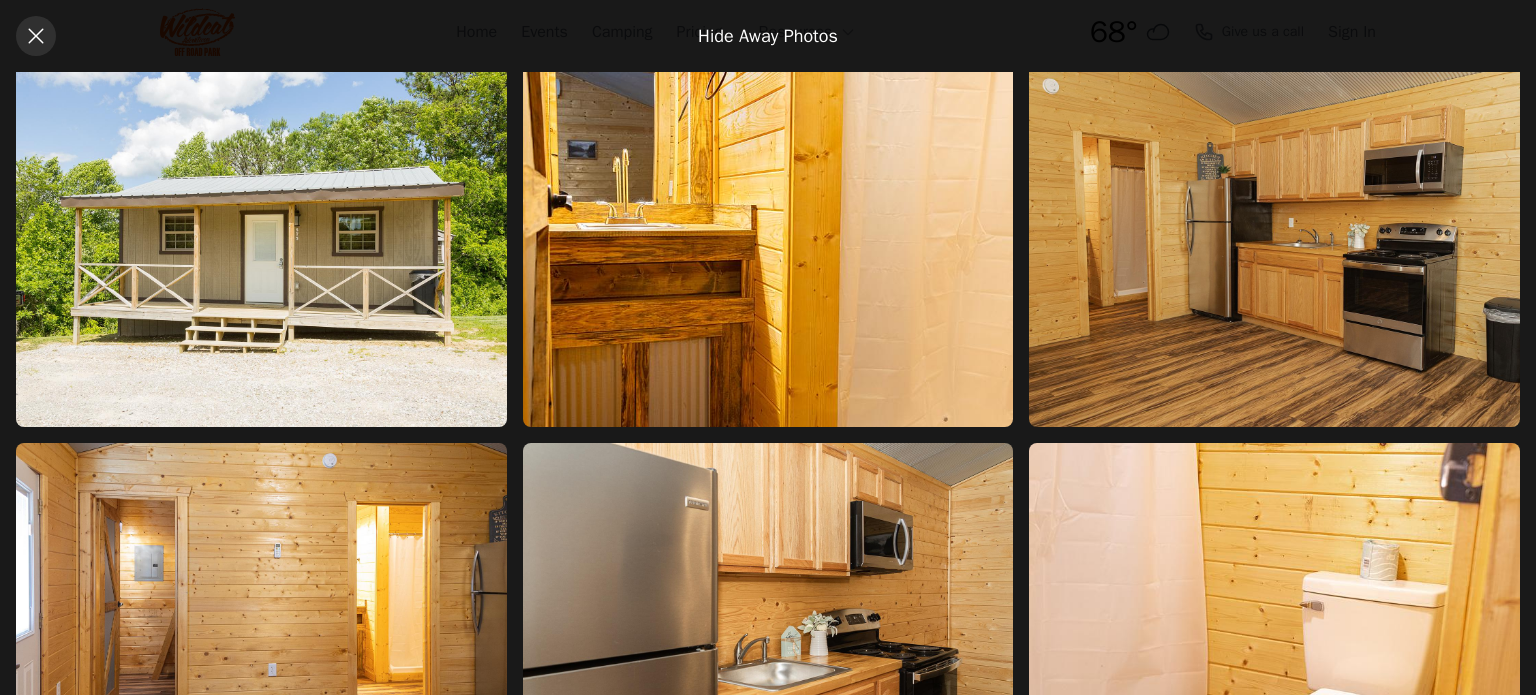 click at bounding box center [36, 36] 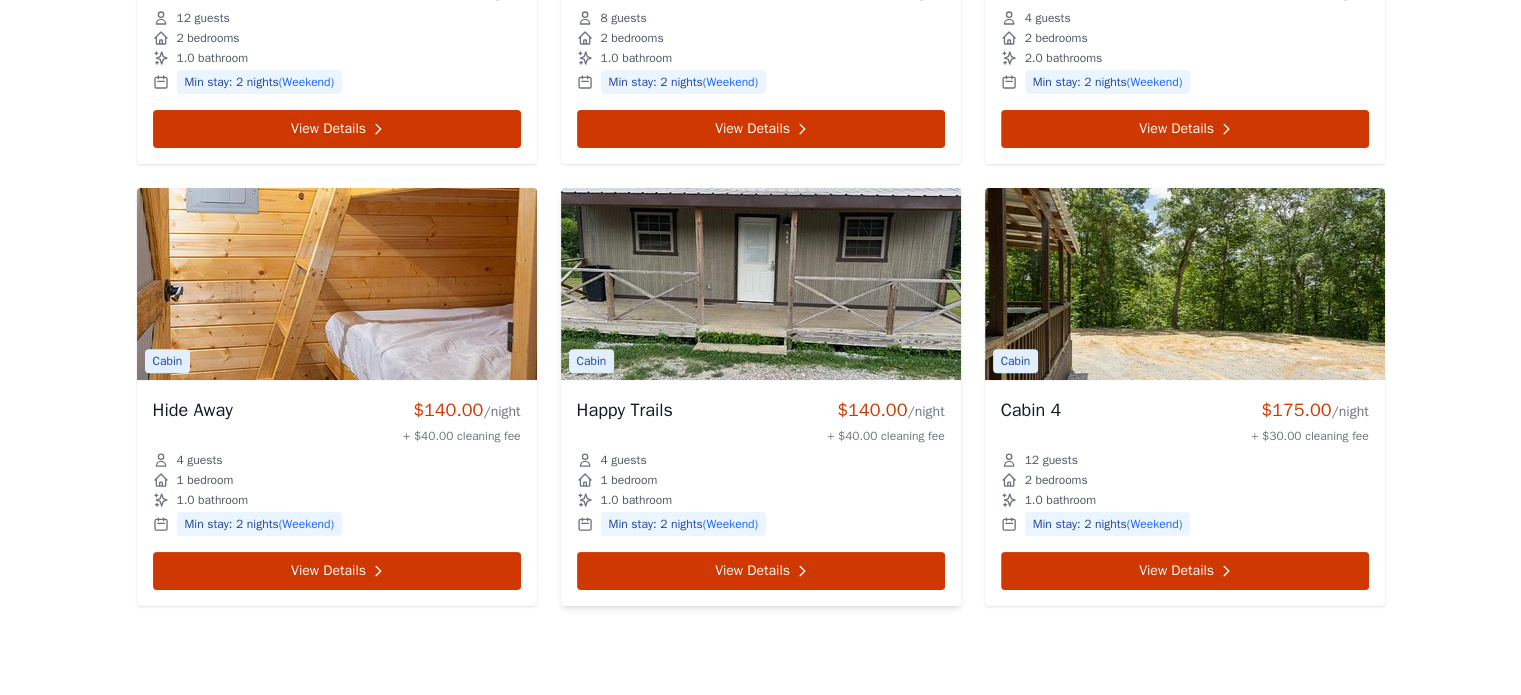 scroll, scrollTop: 1305, scrollLeft: 0, axis: vertical 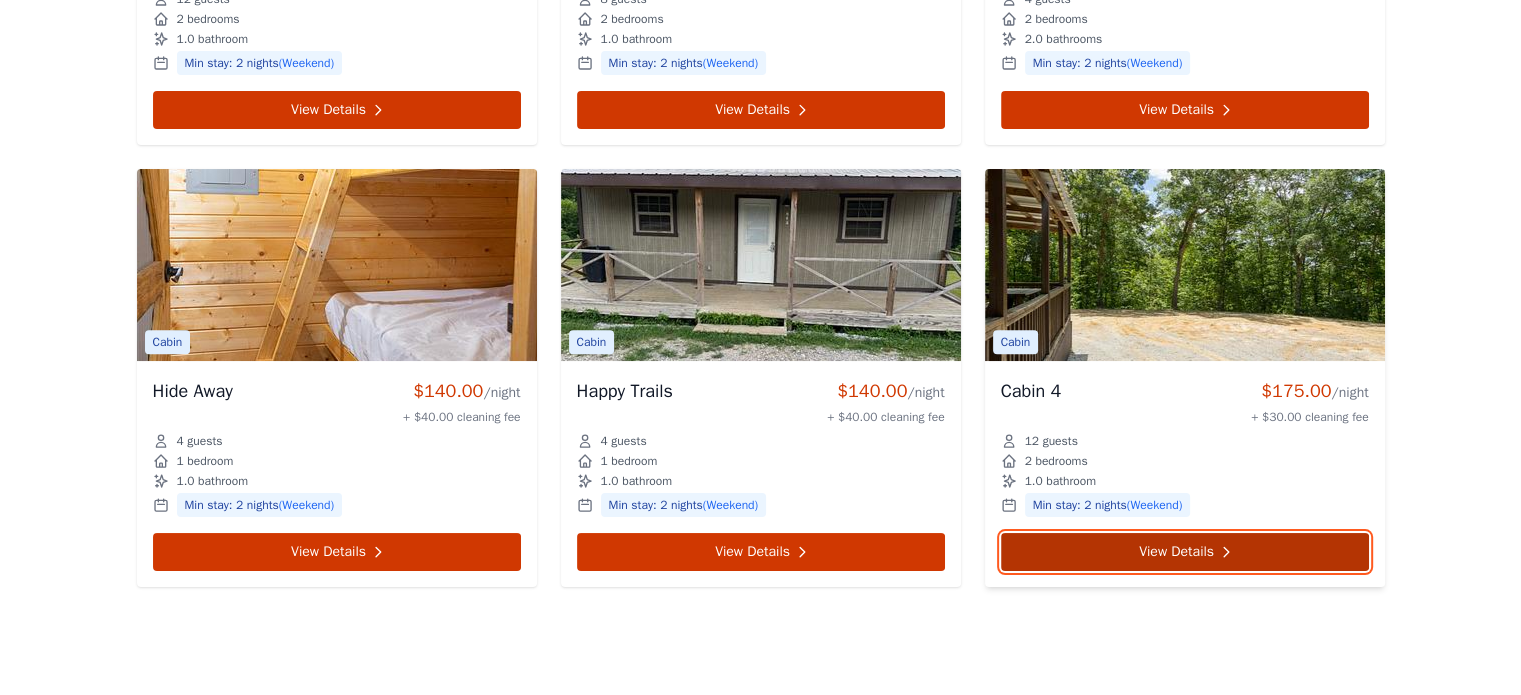 click on "View Details" at bounding box center (1185, 552) 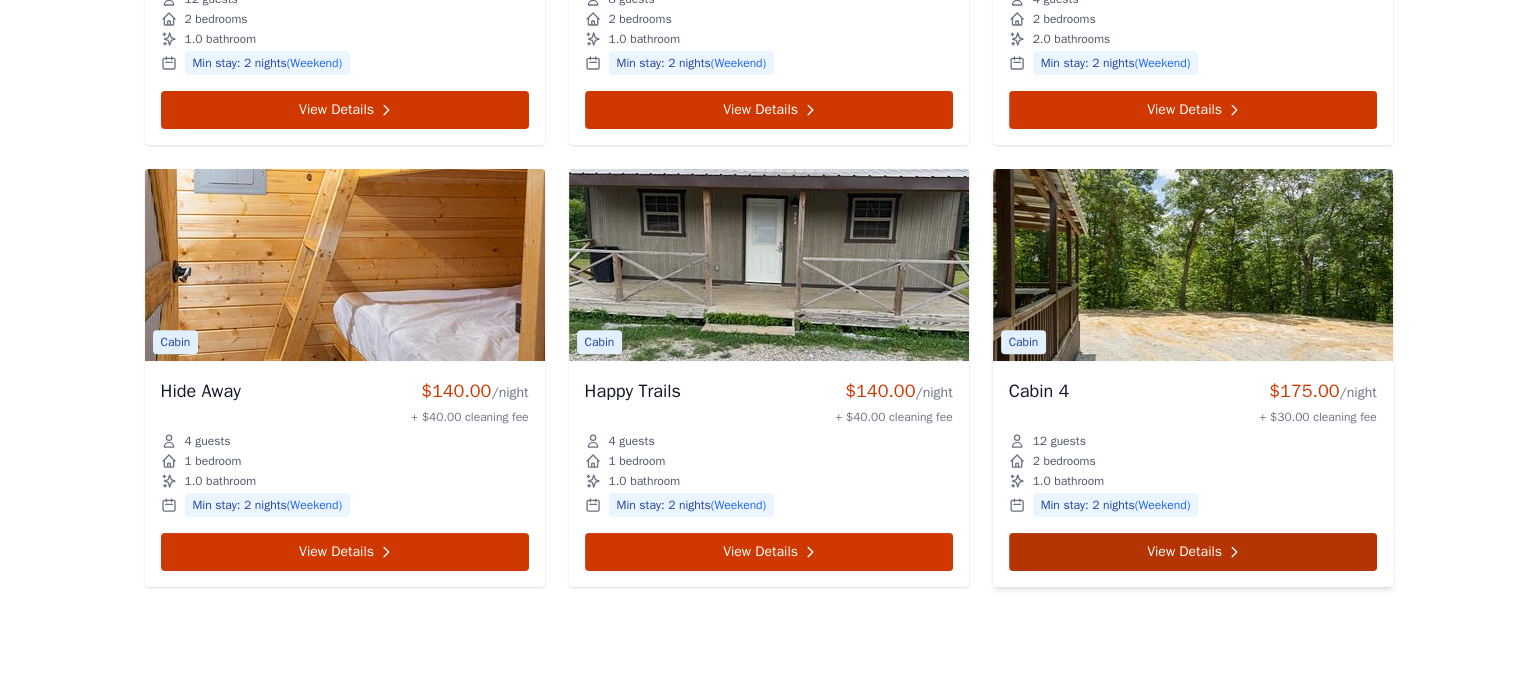 scroll, scrollTop: 0, scrollLeft: 0, axis: both 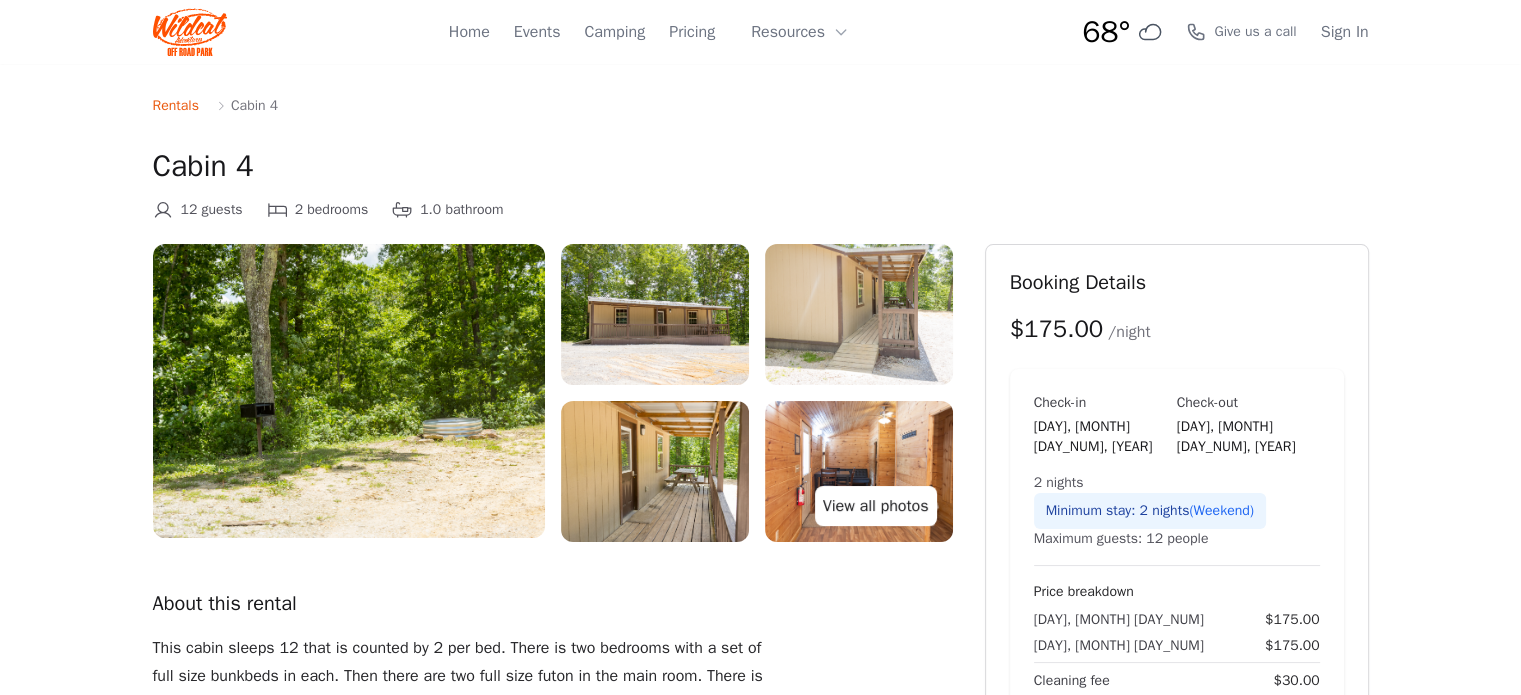 click on "View all photos" at bounding box center (876, 506) 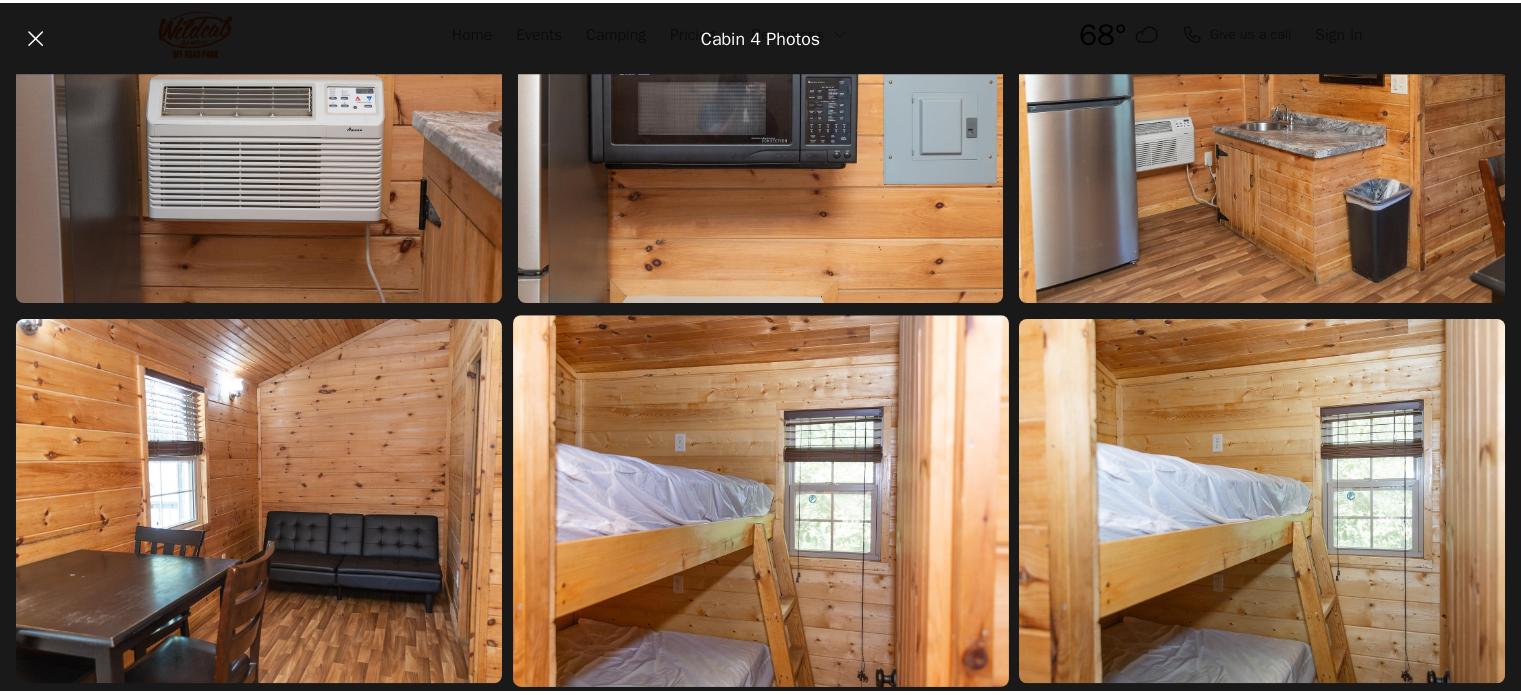 scroll, scrollTop: 1688, scrollLeft: 0, axis: vertical 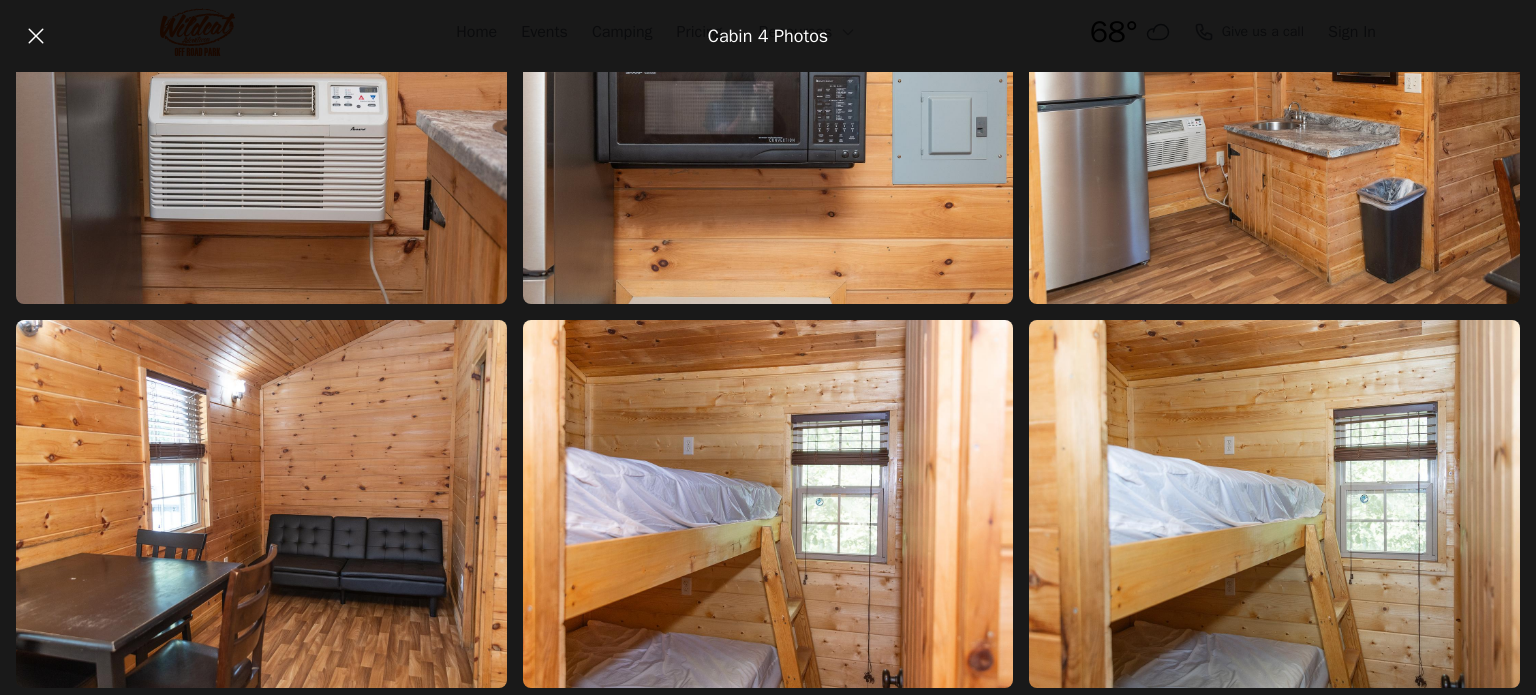 click on "Cabin 4 Photos" at bounding box center (768, 36) 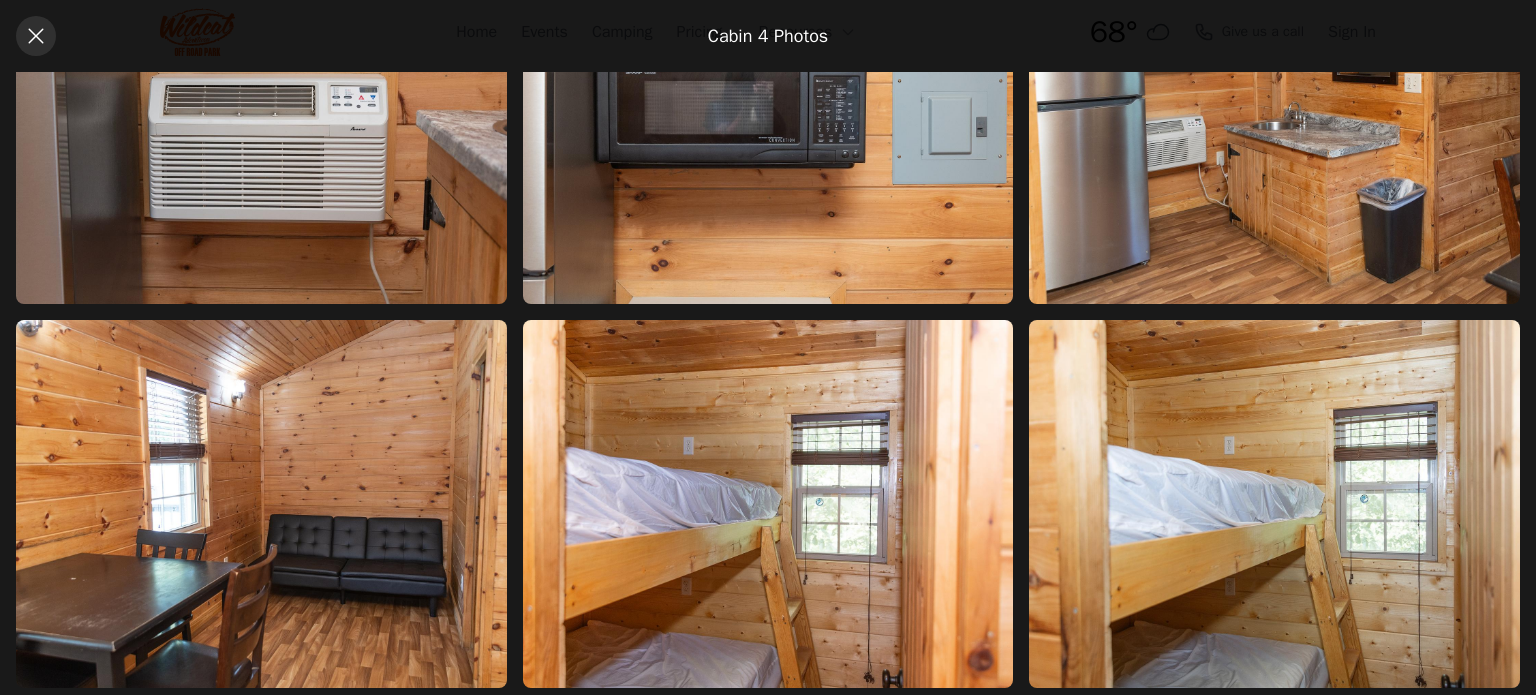 click 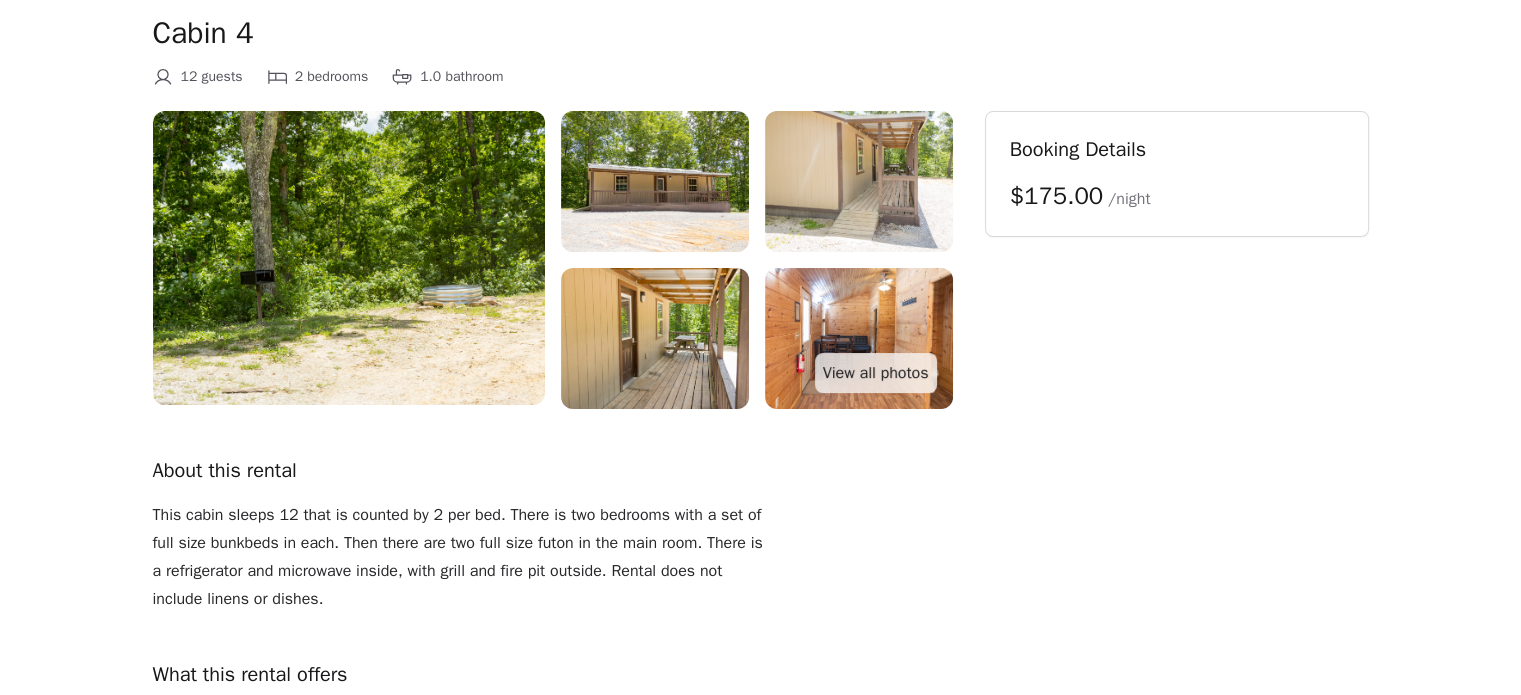 scroll, scrollTop: 0, scrollLeft: 0, axis: both 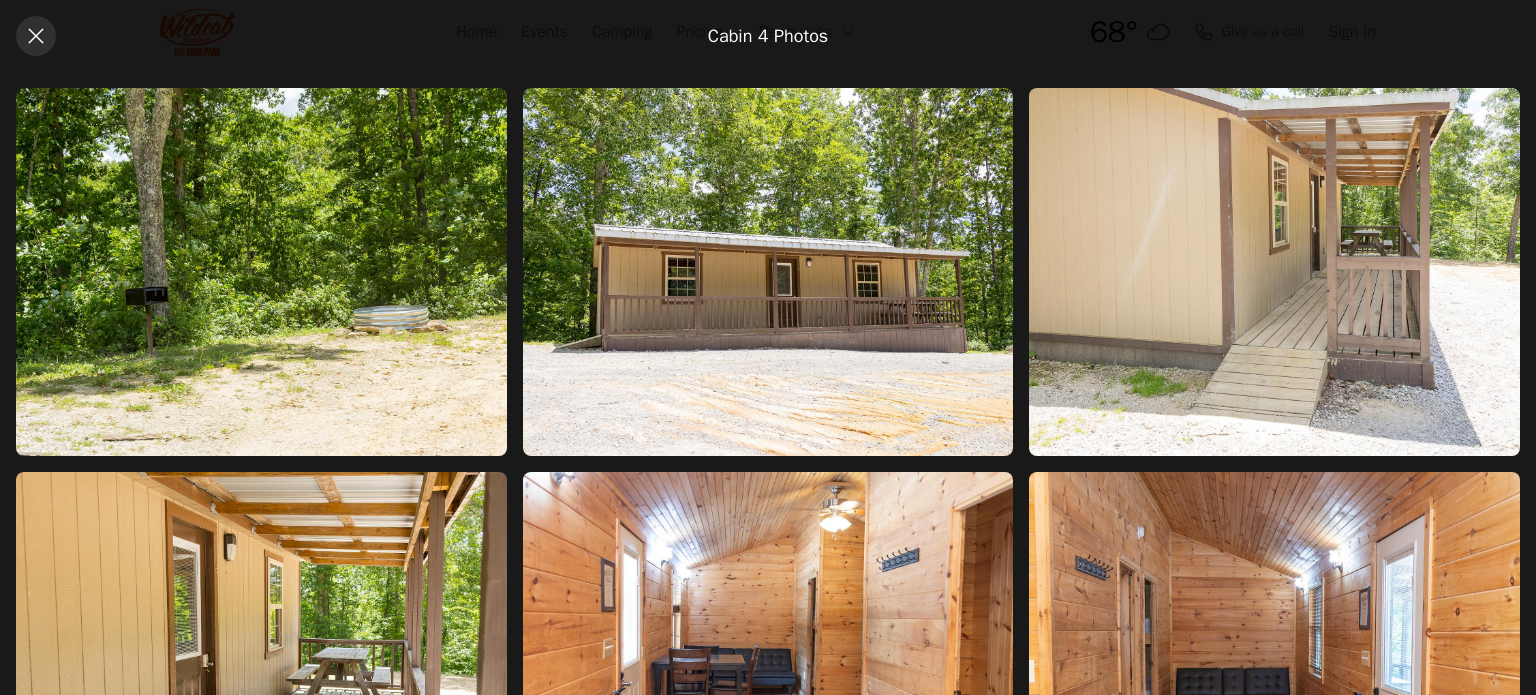 click 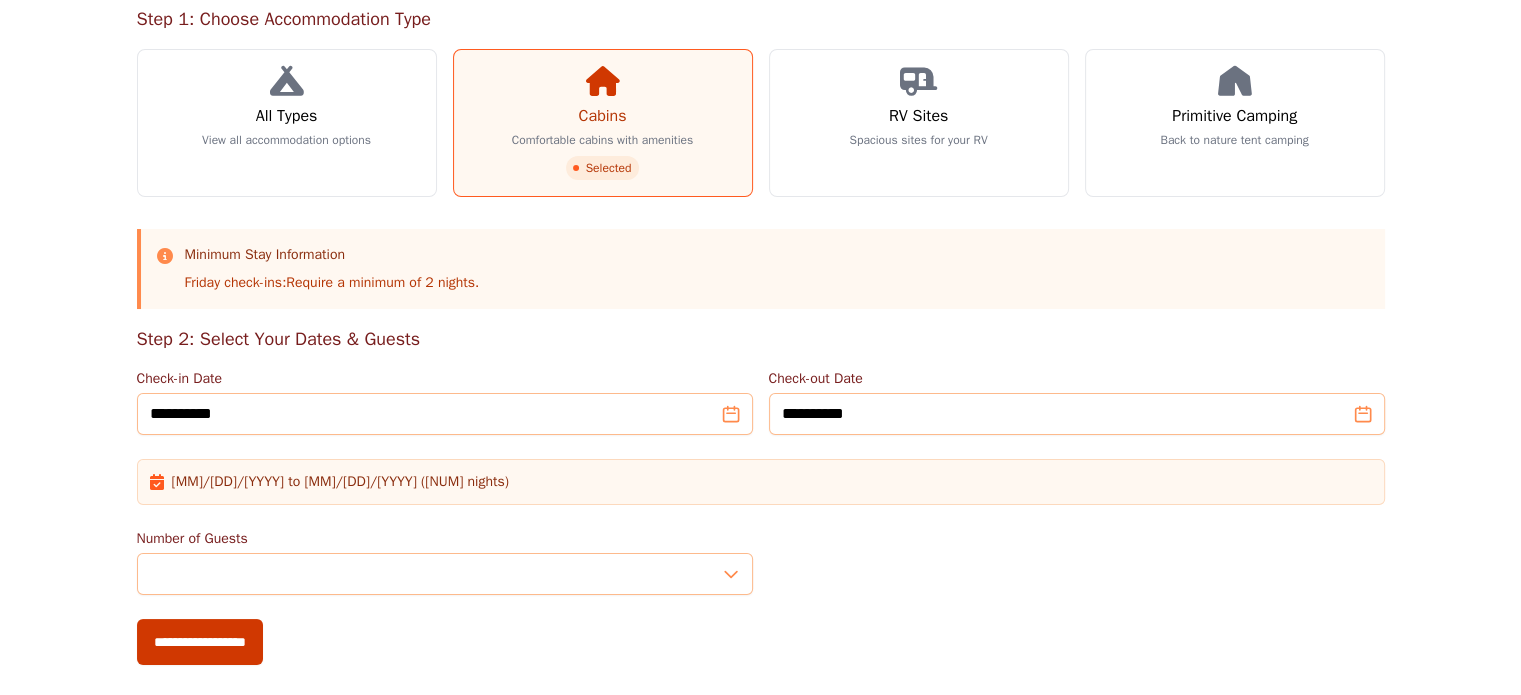 scroll, scrollTop: 239, scrollLeft: 0, axis: vertical 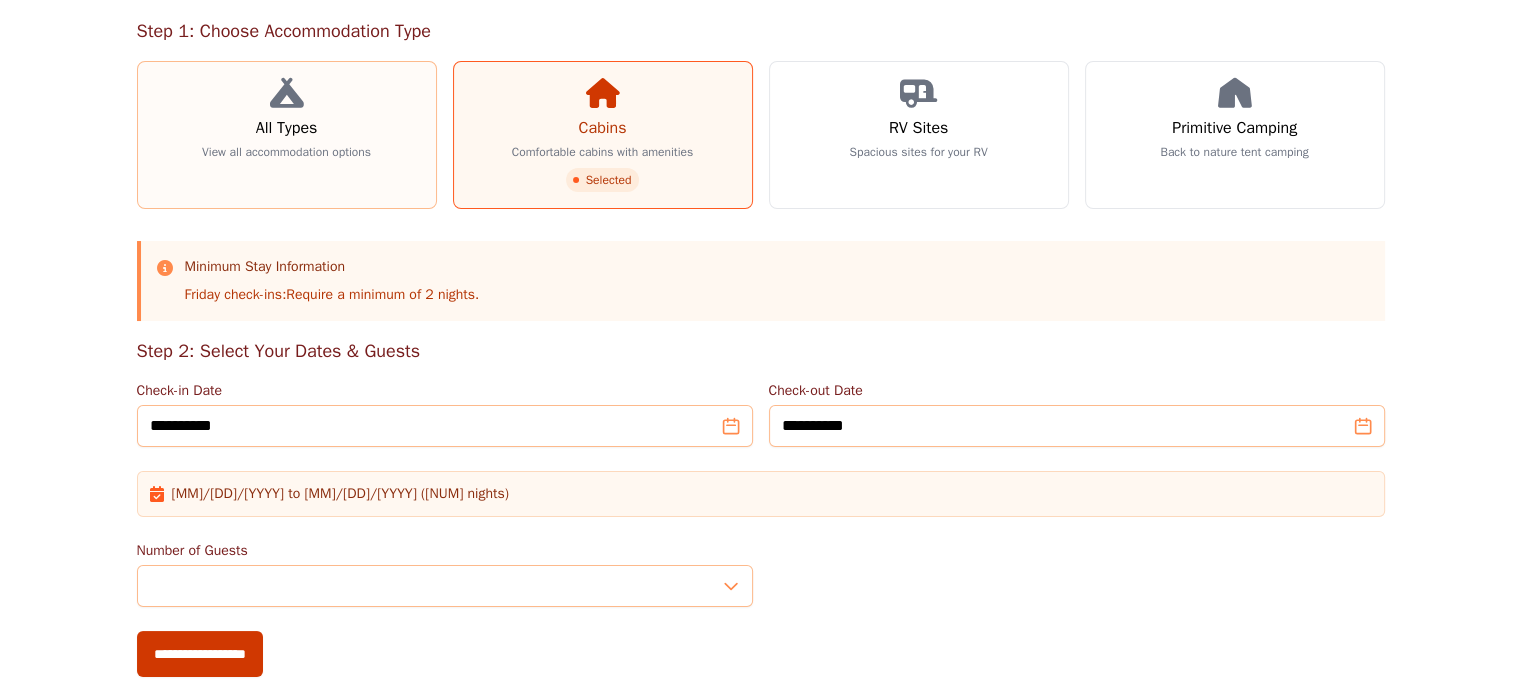 click on "All Types" at bounding box center (287, 128) 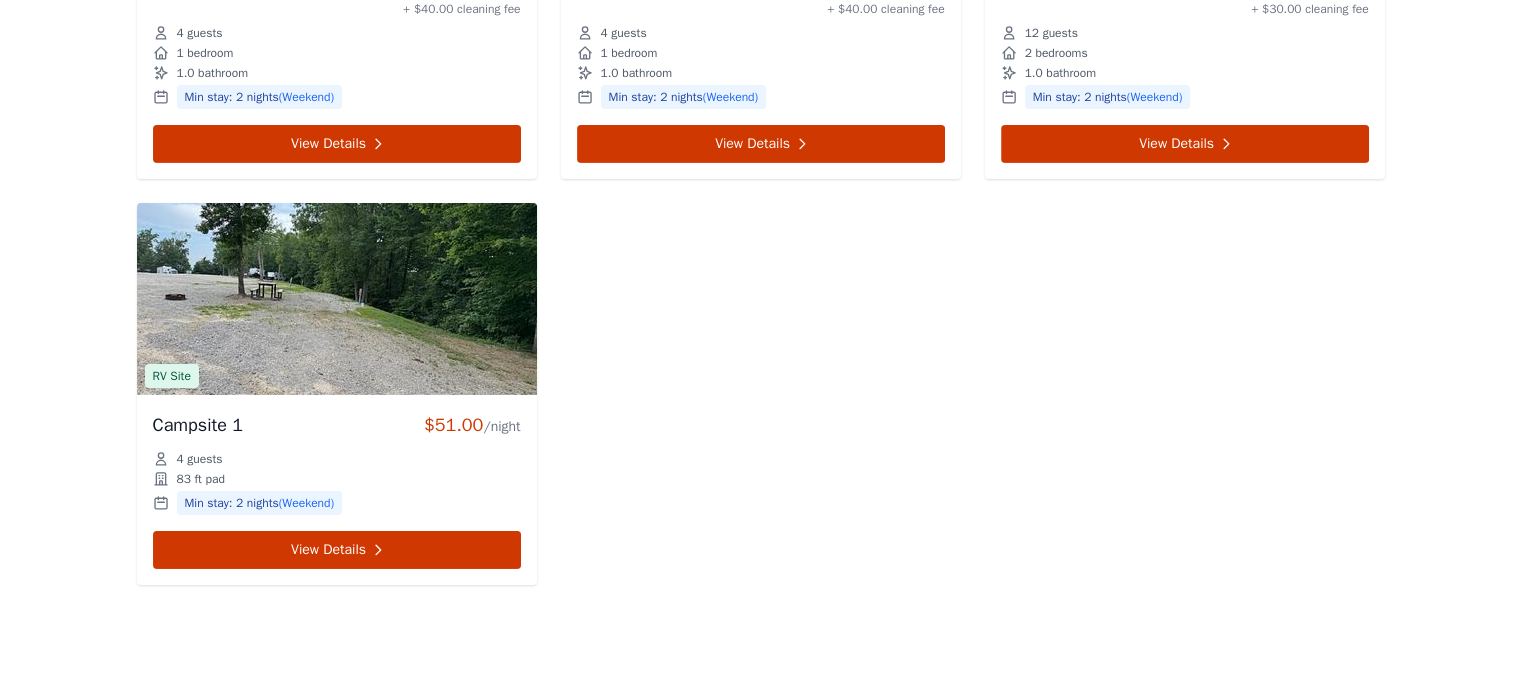scroll, scrollTop: 6633, scrollLeft: 0, axis: vertical 